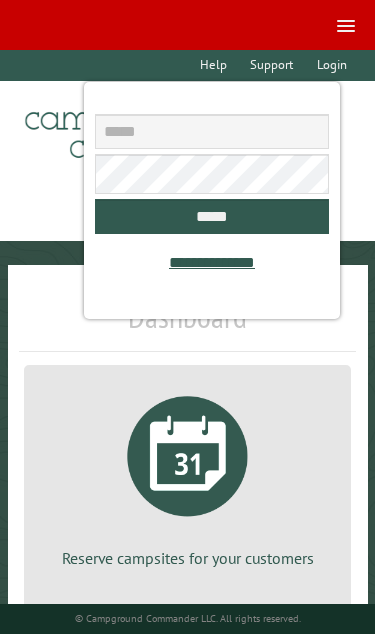 scroll, scrollTop: 0, scrollLeft: 0, axis: both 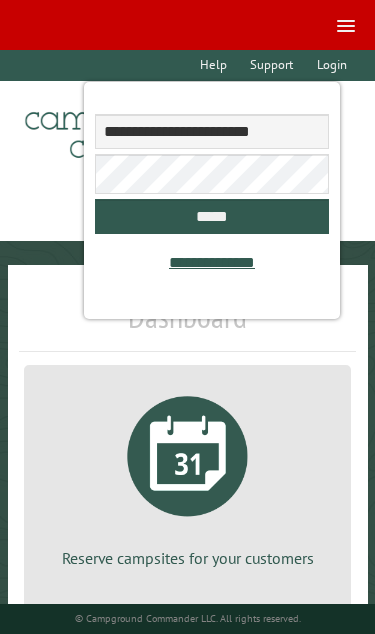 type on "**********" 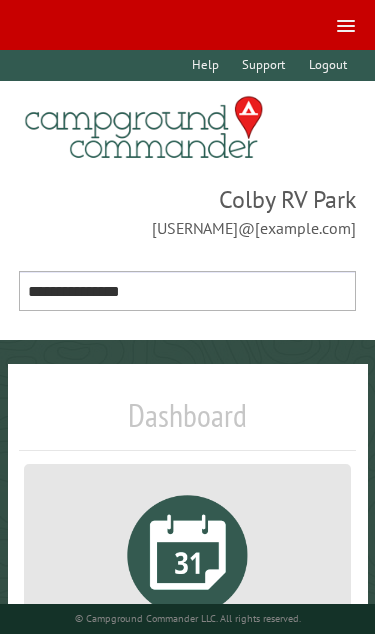 click on "**********" at bounding box center (188, 291) 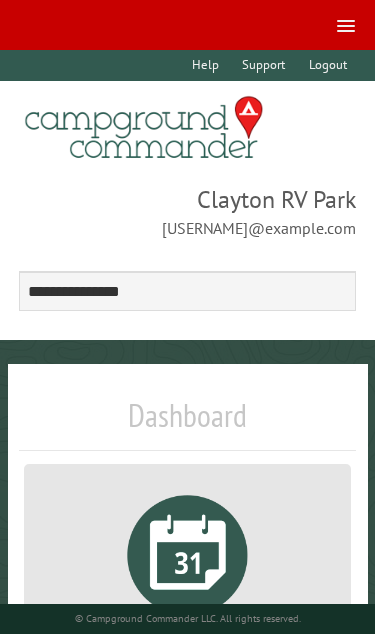 scroll, scrollTop: 180, scrollLeft: 0, axis: vertical 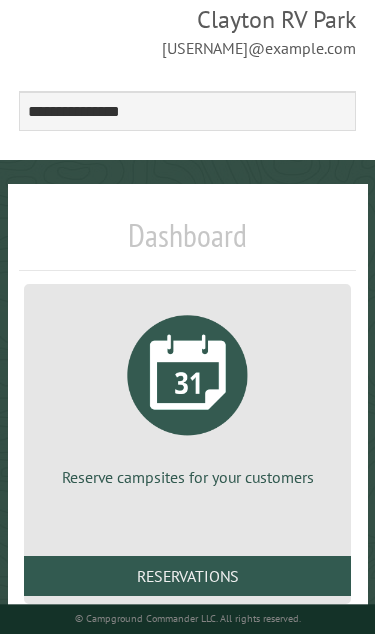 click on "Reservations" at bounding box center [188, 576] 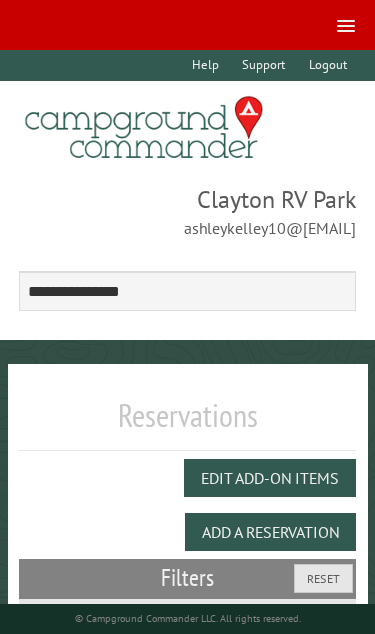 scroll, scrollTop: 0, scrollLeft: 0, axis: both 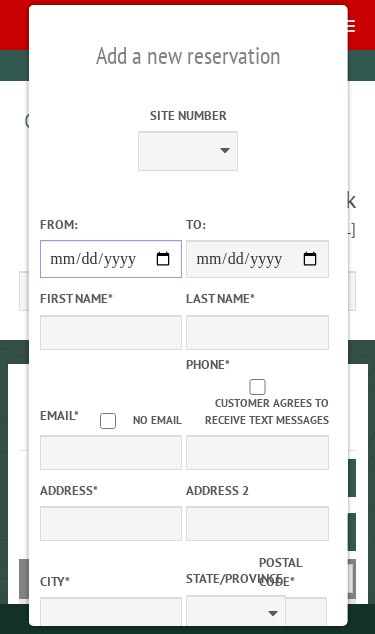 click on "From:" at bounding box center [110, 259] 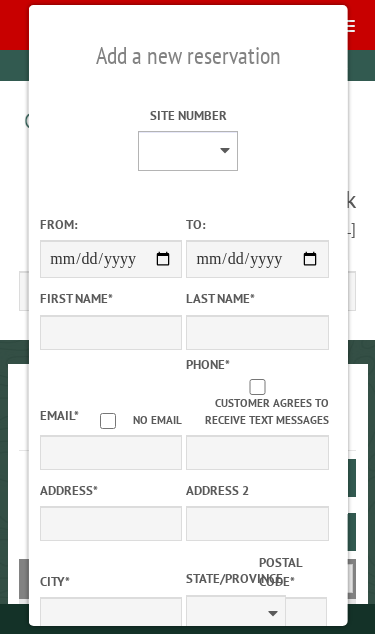 click on "* * * * * * * * ** ** ** ** ** ** ** ** ** ** ** ** ** ** ** ** ** ** ** ** ** ** ** ** ** ** ** ** ** ** ** ** ** ** ** ** ** ** ** ** ** ** ** ** ** ** *** *** *** *** ***" at bounding box center [188, 151] 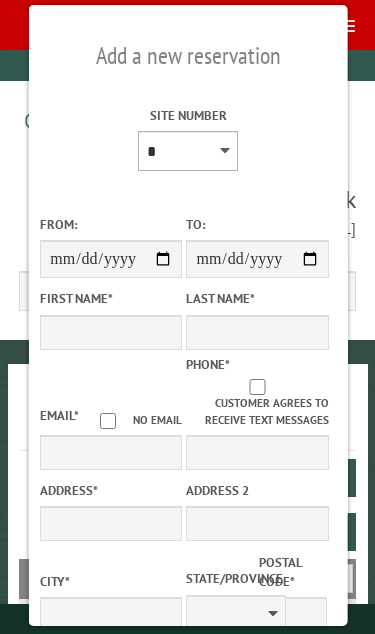 type on "*****" 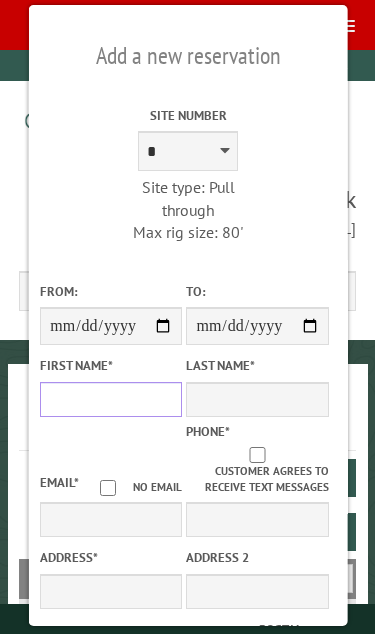 click on "First Name *" at bounding box center (110, 399) 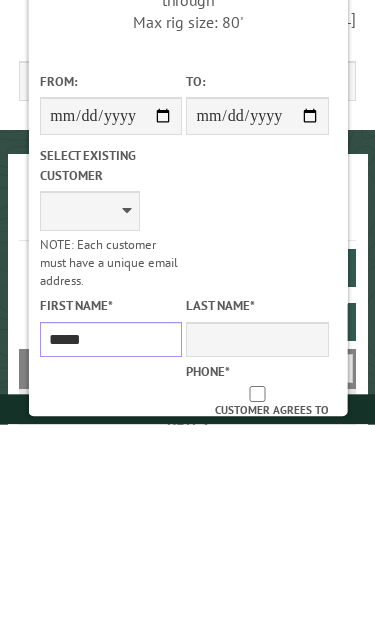 type on "*****" 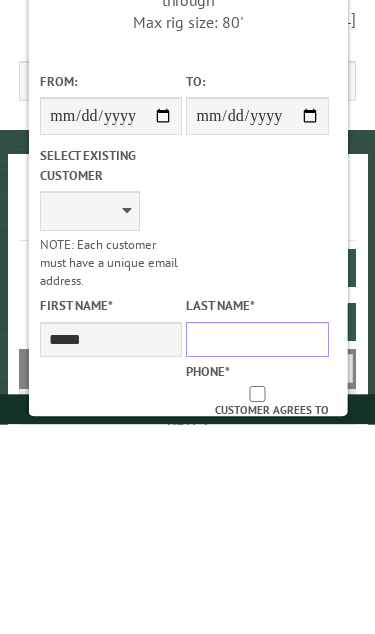 click on "Last Name *" at bounding box center [257, 549] 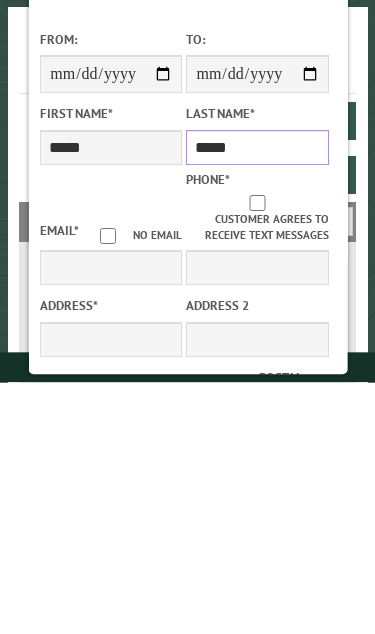 type on "*****" 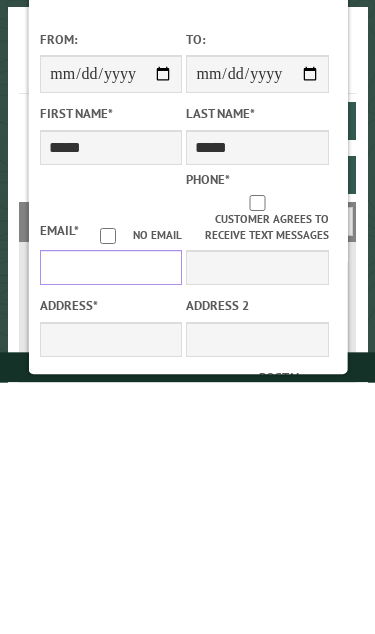 click on "Email *" at bounding box center [110, 519] 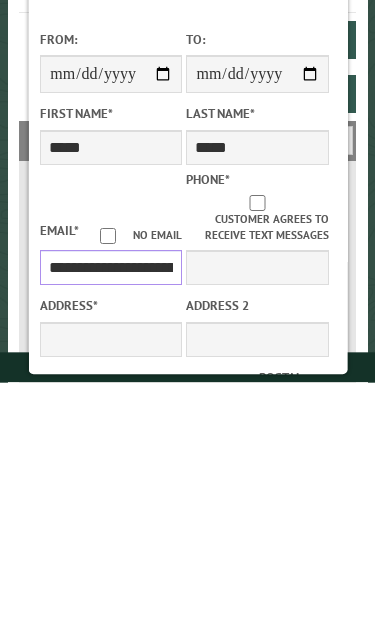 type on "**********" 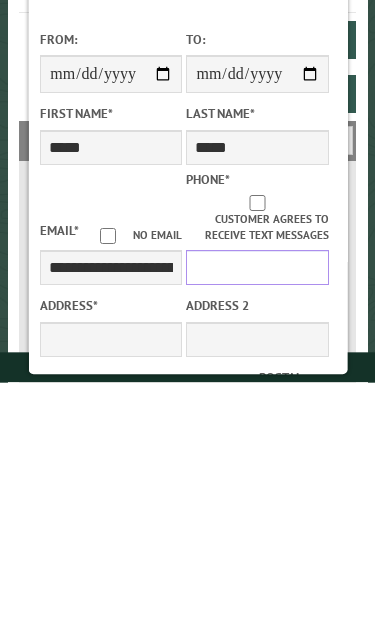 click on "Phone *" at bounding box center [257, 519] 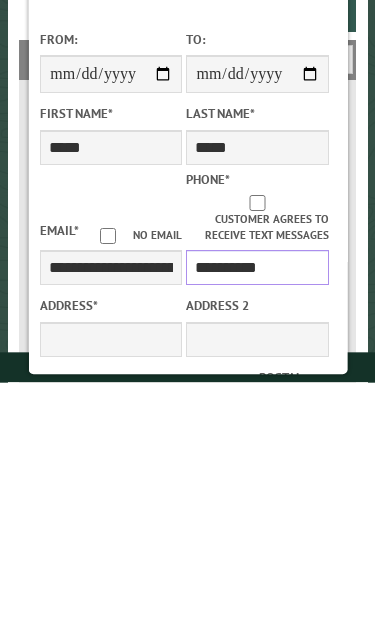 type on "**********" 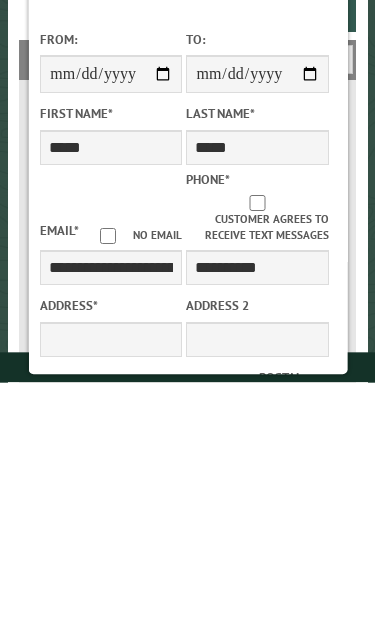 scroll, scrollTop: 519, scrollLeft: 0, axis: vertical 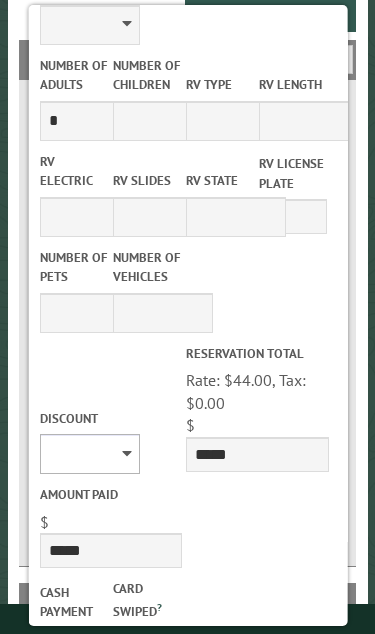 click on "******** *******" at bounding box center (89, 454) 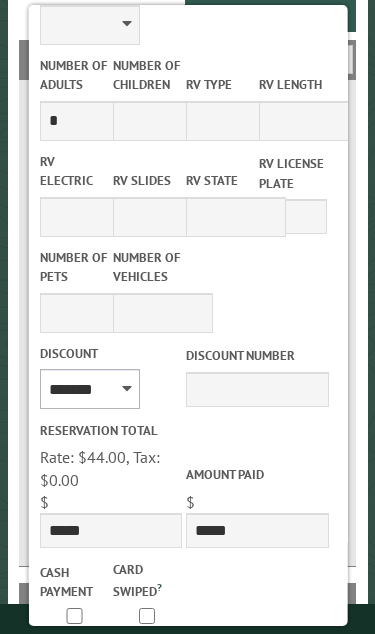 type on "*****" 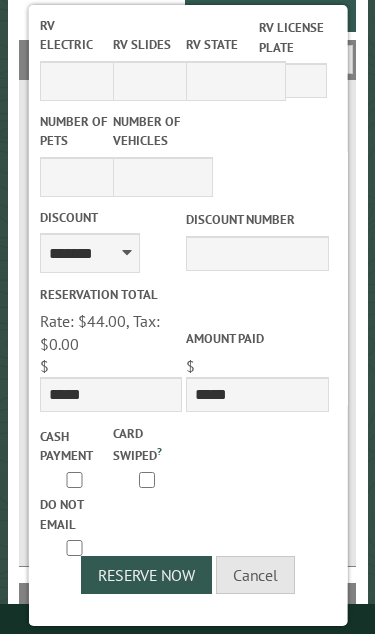 scroll, scrollTop: 886, scrollLeft: 0, axis: vertical 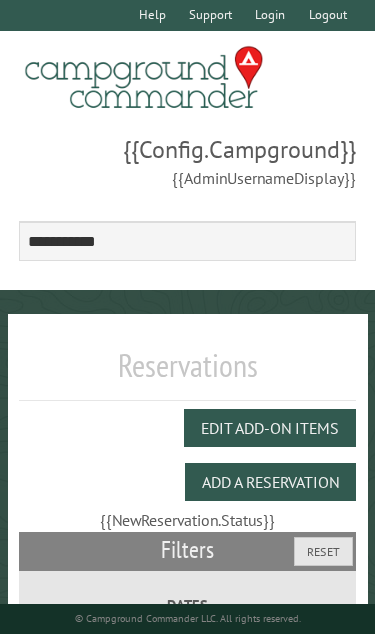 select on "**********" 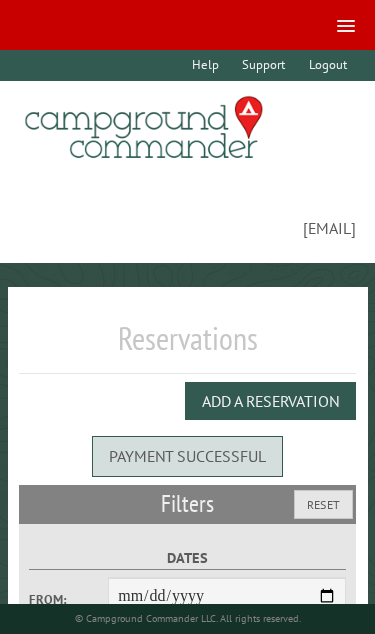 select on "**" 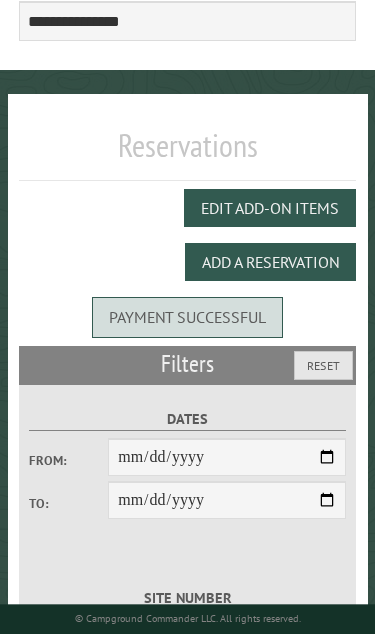 scroll, scrollTop: 270, scrollLeft: 0, axis: vertical 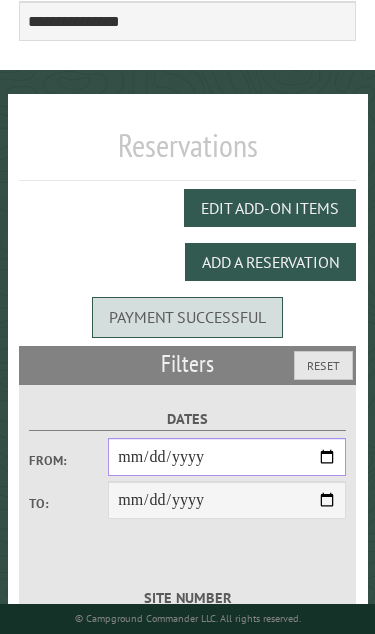 click on "From:" at bounding box center [227, 457] 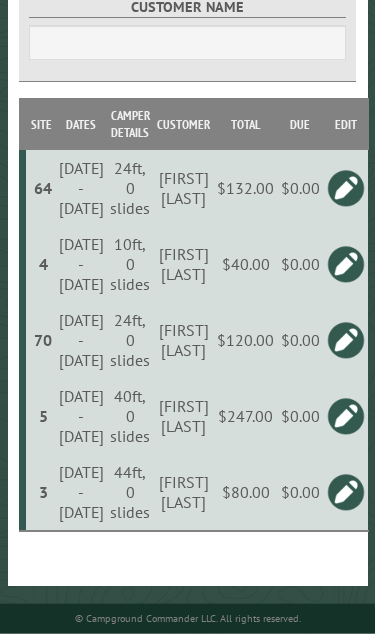 scroll, scrollTop: 1092, scrollLeft: 0, axis: vertical 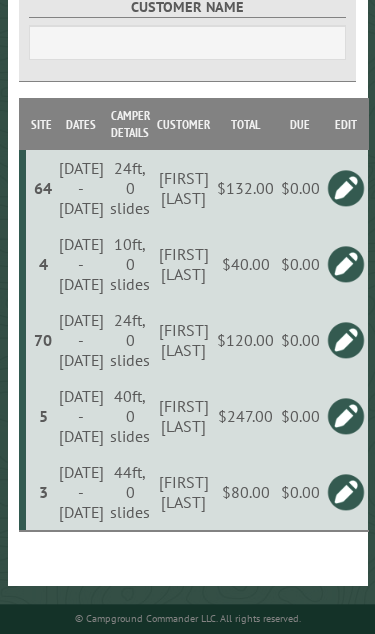 click at bounding box center (346, 264) 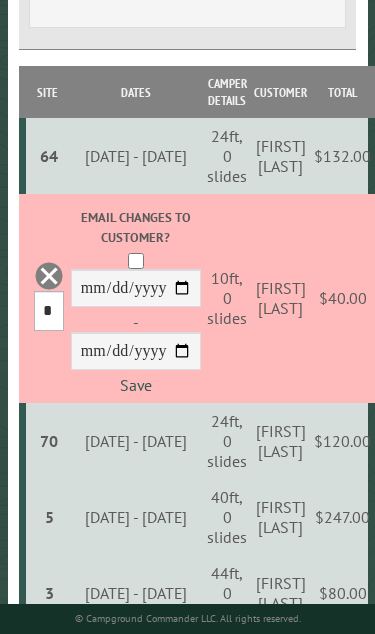 click on "*** * * * * * * * * ** ** ** ** ** ** ** ** ** ** ** ** ** ** ** ** ** ** ** ** ** ** ** ** ** ** ** ** ** ** ** ** ** ** ** ** ** ** ** ** ** ** ** ** ** ** *** *** *** *** ***" at bounding box center [49, 311] 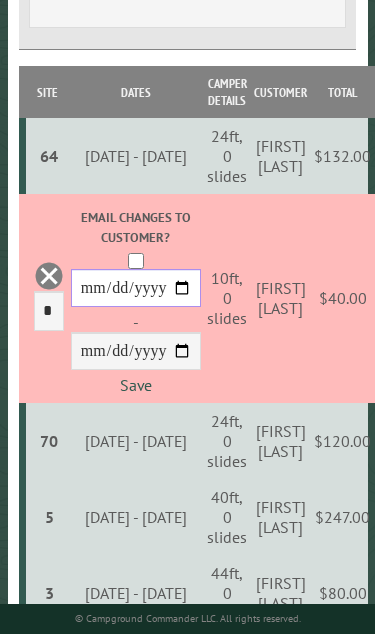 click on "**********" at bounding box center [136, 288] 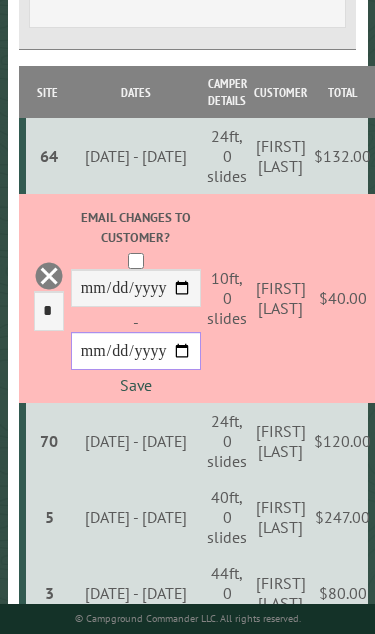 click on "**********" at bounding box center (136, 351) 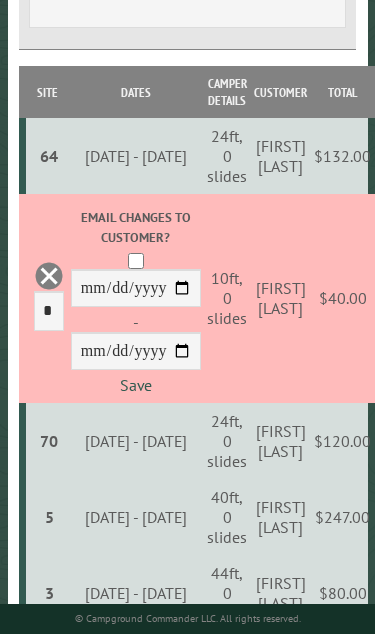 click on "Save" at bounding box center (136, 385) 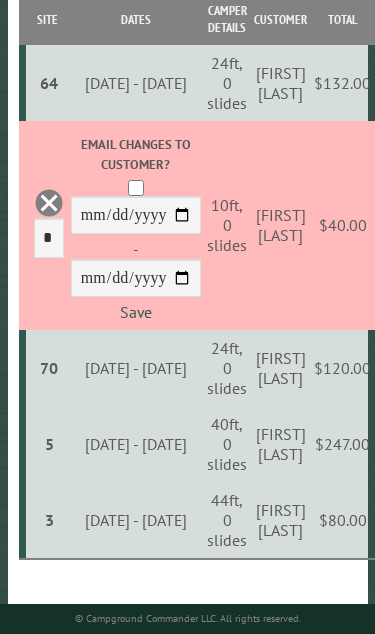 scroll, scrollTop: 1161, scrollLeft: 0, axis: vertical 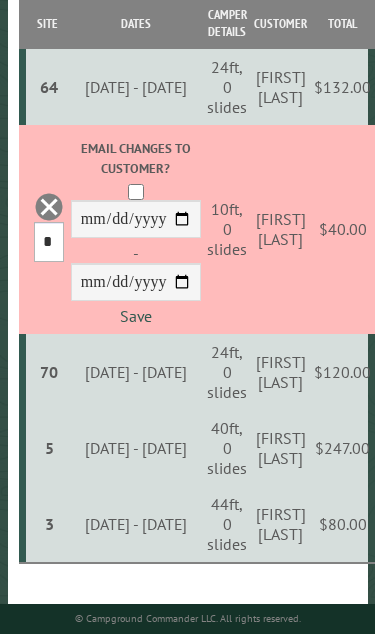 click on "*** * * * * * * * * ** ** ** ** ** ** ** ** ** ** ** ** ** ** ** ** ** ** ** ** ** ** ** ** ** ** ** ** ** ** ** ** ** ** ** ** ** ** ** ** ** ** ** ** ** ** *** *** *** *** ***" at bounding box center (49, 242) 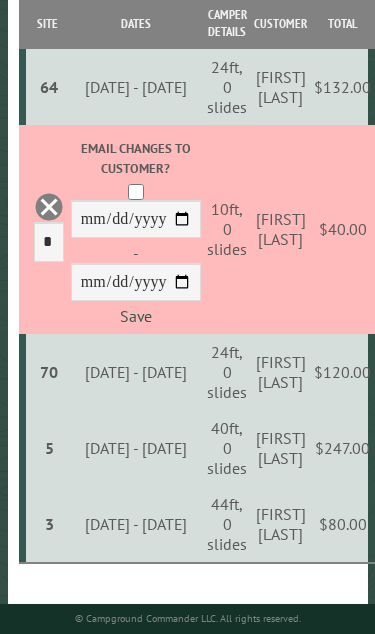 click on "Save" at bounding box center (136, 316) 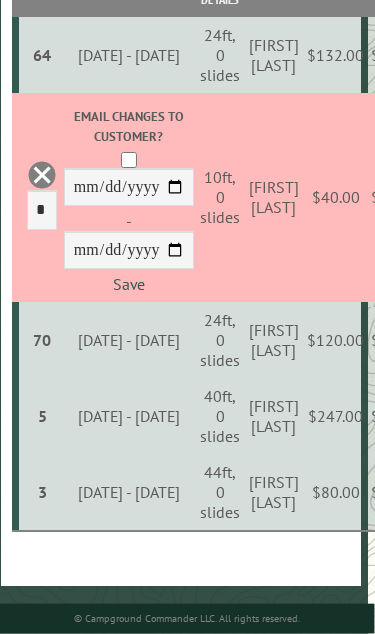 scroll, scrollTop: 1157, scrollLeft: 11, axis: both 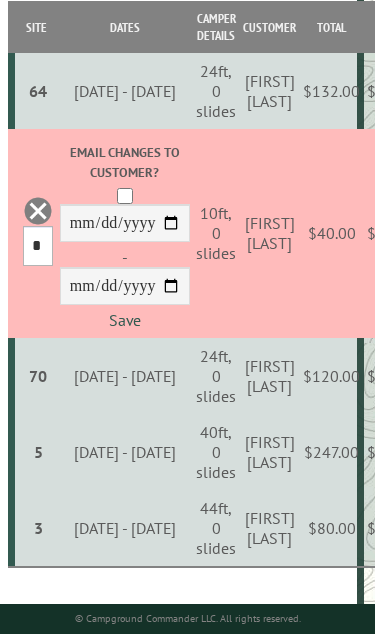 click on "*** * * * * * * * * ** ** ** ** ** ** ** ** ** ** ** ** ** ** ** ** ** ** ** ** ** ** ** ** ** ** ** ** ** ** ** ** ** ** ** ** ** ** ** ** ** ** ** ** ** ** *** *** *** *** ***" at bounding box center [38, 246] 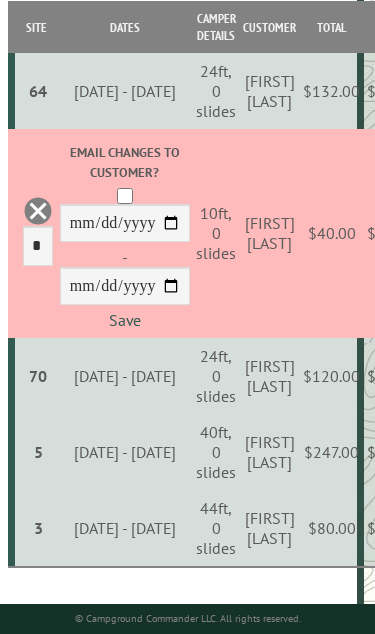 click on "Save" at bounding box center (125, 320) 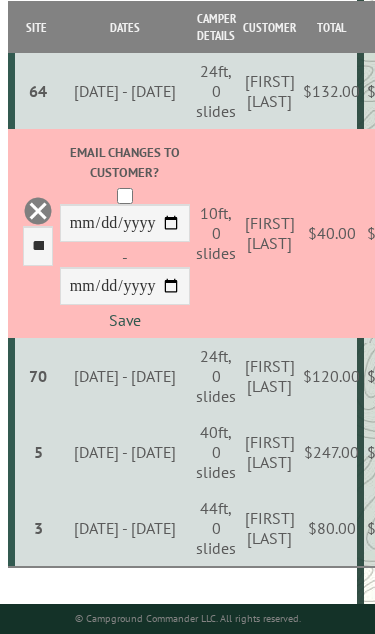 scroll, scrollTop: 1015, scrollLeft: 11, axis: both 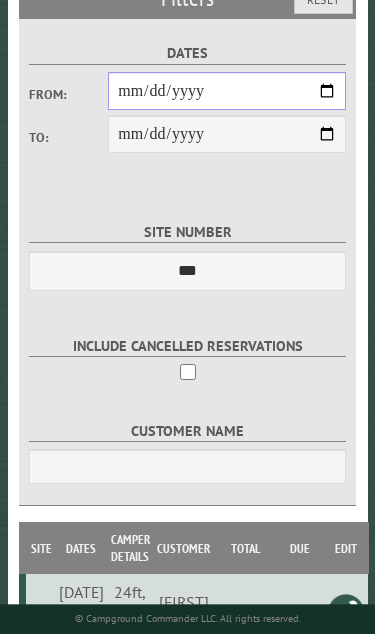 click on "**********" at bounding box center [227, 91] 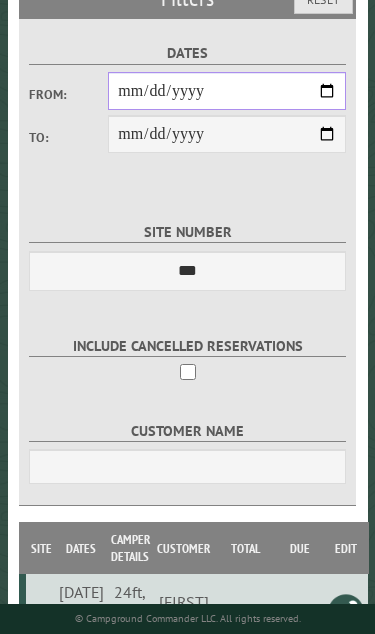 type on "**********" 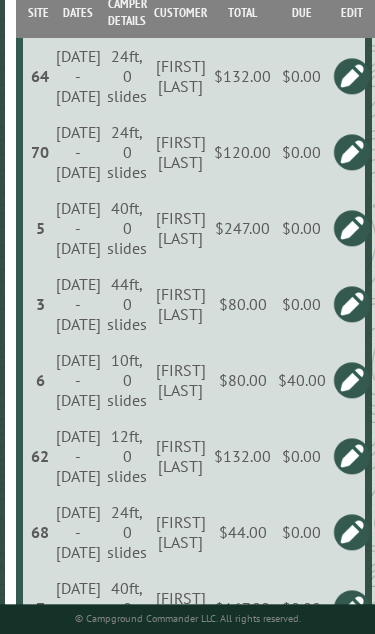 click on "$40.00" at bounding box center (302, 380) 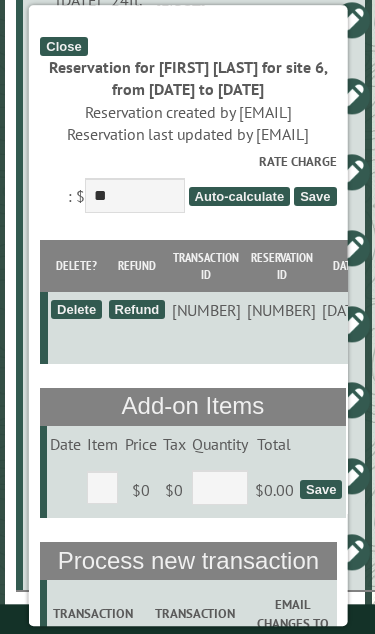 scroll, scrollTop: 1171, scrollLeft: 11, axis: both 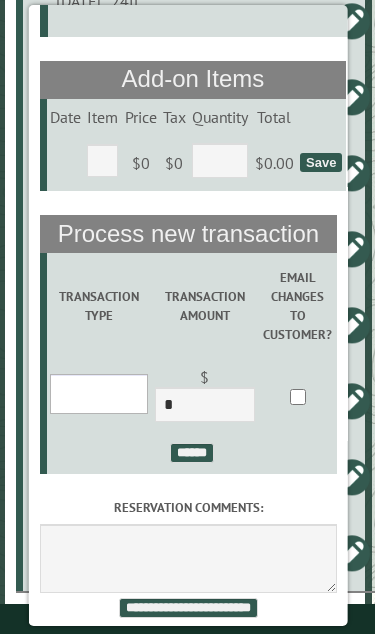click on "**********" at bounding box center (98, 394) 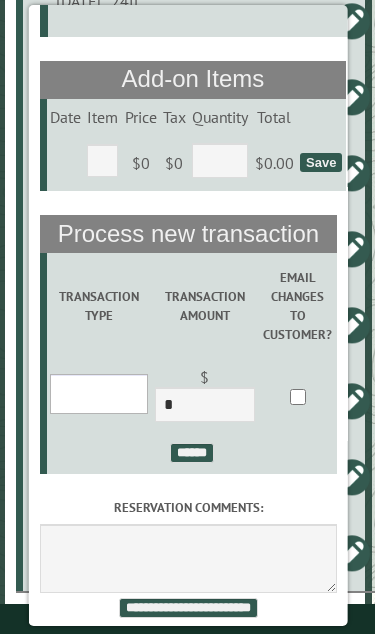 select on "*" 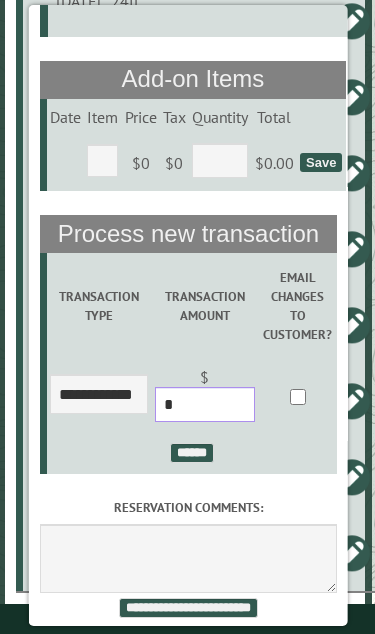 click on "*" at bounding box center [204, 404] 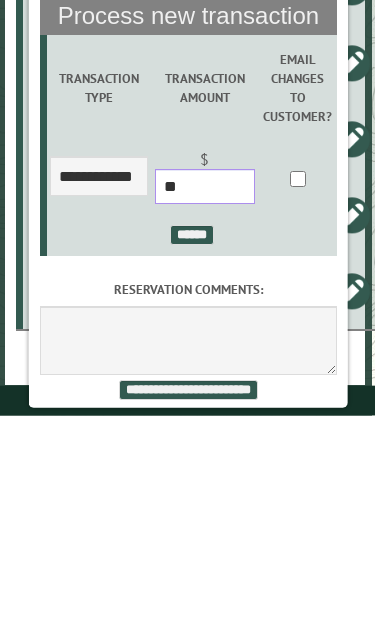 type on "**" 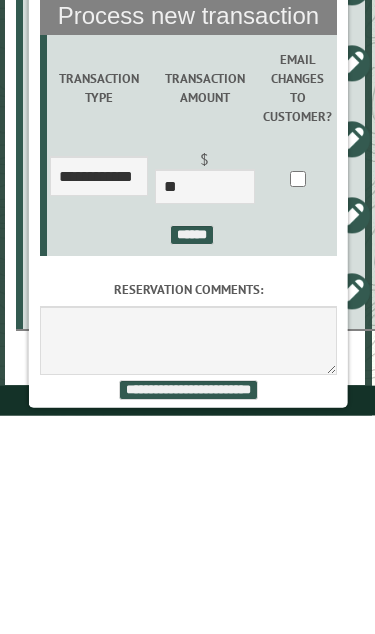 click on "******" at bounding box center [191, 453] 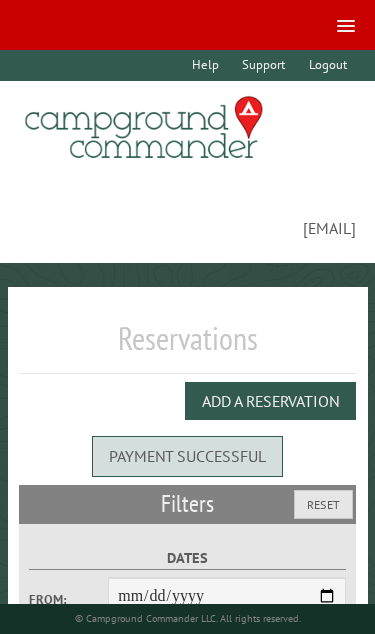 scroll, scrollTop: 0, scrollLeft: 0, axis: both 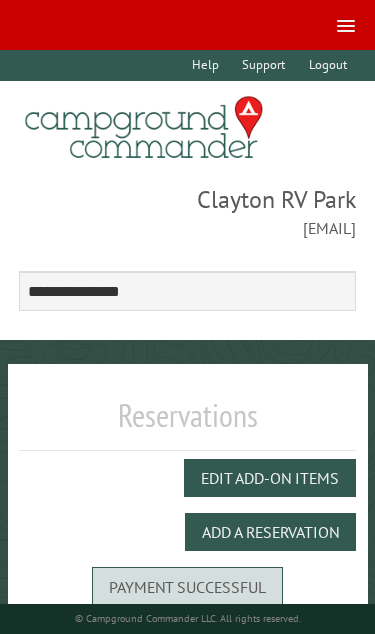 select on "***" 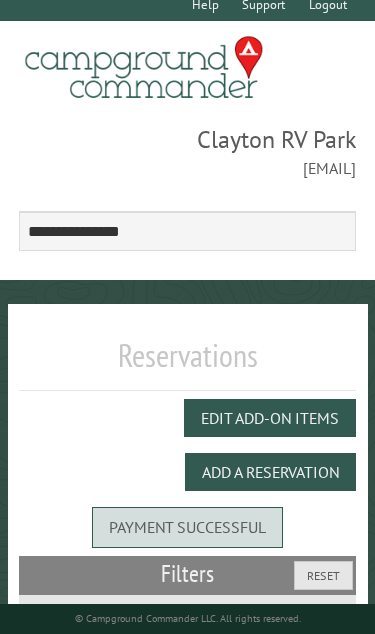 scroll, scrollTop: 89, scrollLeft: 0, axis: vertical 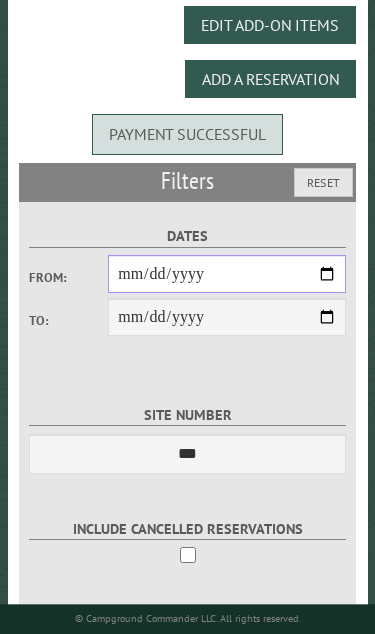 click on "From:" at bounding box center (227, 274) 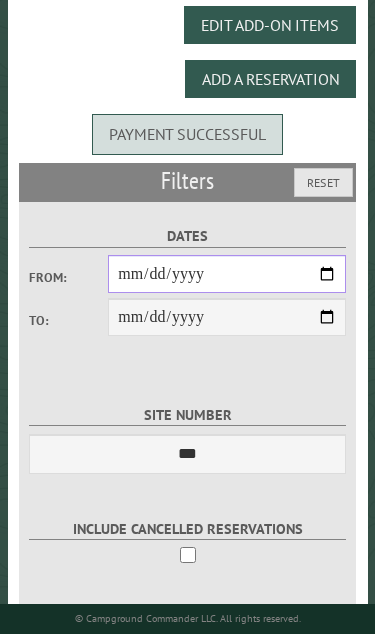 type on "**********" 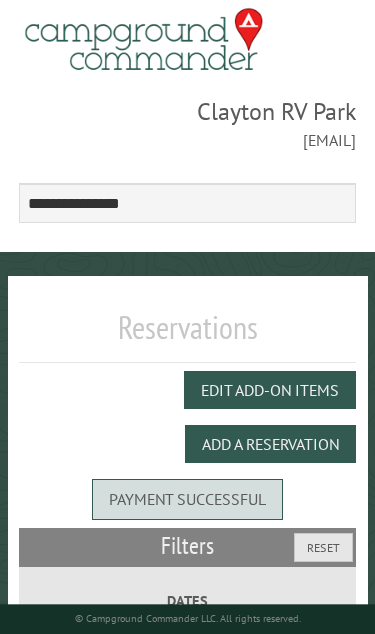 scroll, scrollTop: 0, scrollLeft: 0, axis: both 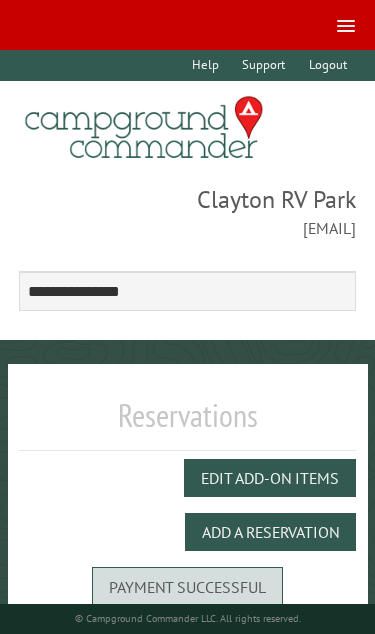 click at bounding box center [346, 26] 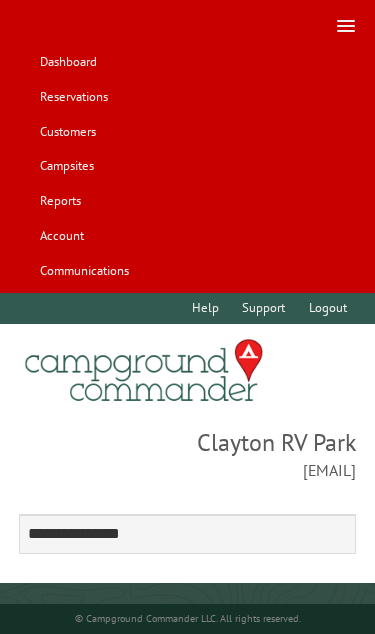 click on "Reservations" at bounding box center (73, 97) 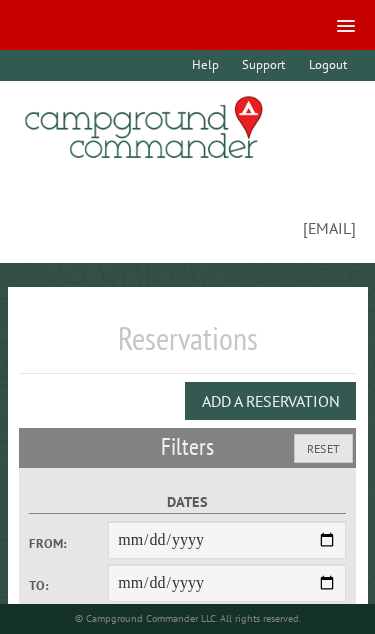scroll, scrollTop: 0, scrollLeft: 0, axis: both 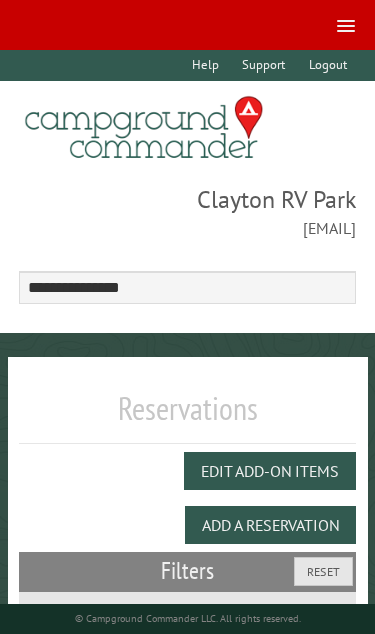 select on "**" 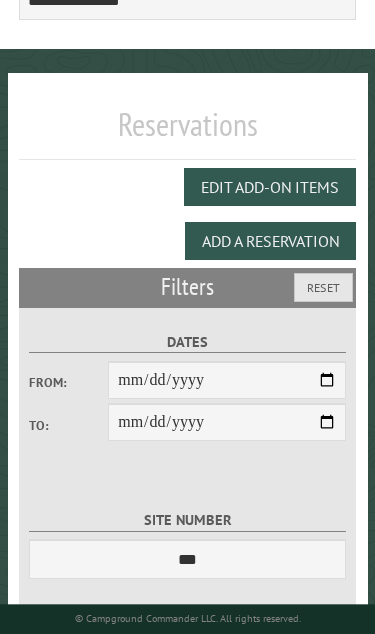 scroll, scrollTop: 306, scrollLeft: 0, axis: vertical 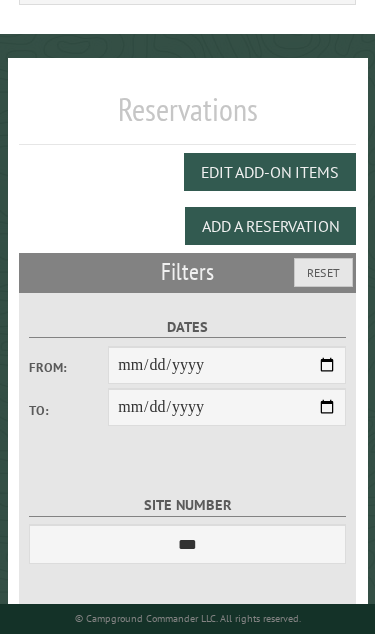 click on "Add a Reservation" at bounding box center [270, 226] 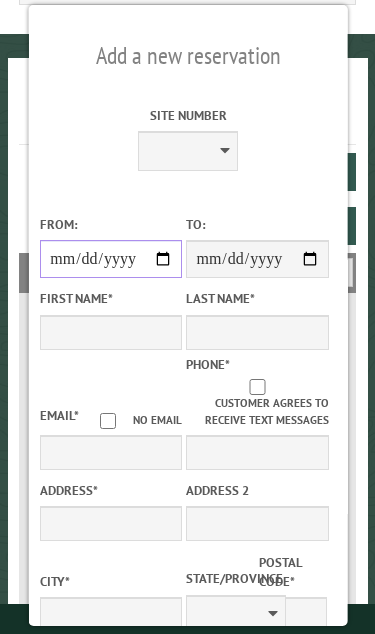 click on "From:" at bounding box center (110, 259) 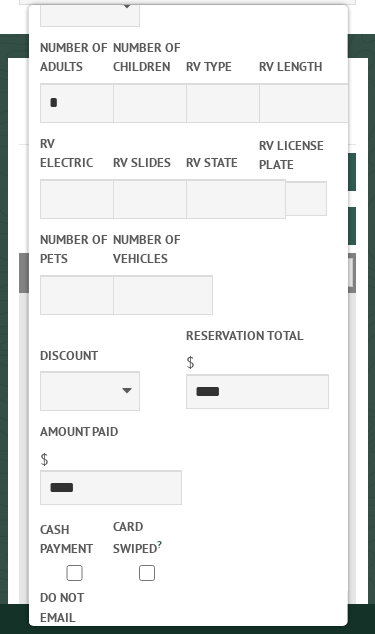 scroll, scrollTop: 684, scrollLeft: 0, axis: vertical 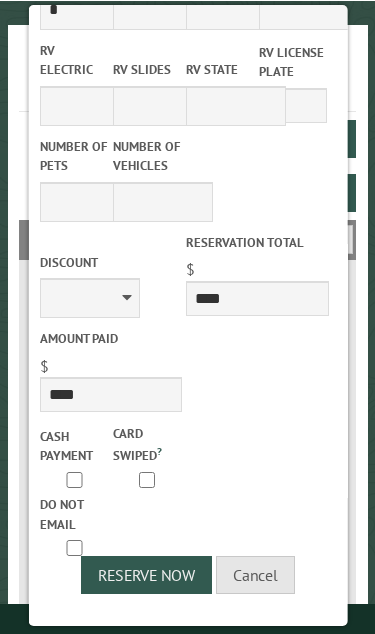 click on "Cancel" at bounding box center (255, 575) 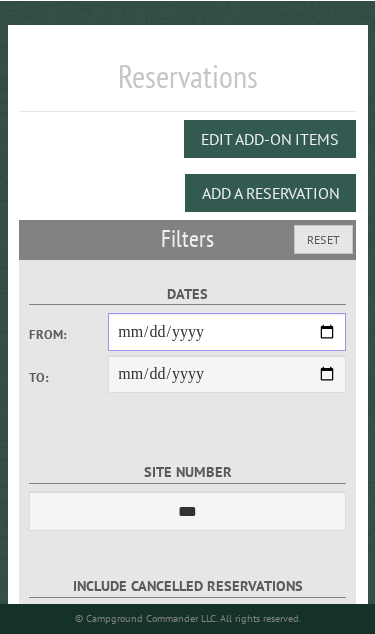 click on "From:" at bounding box center (227, 332) 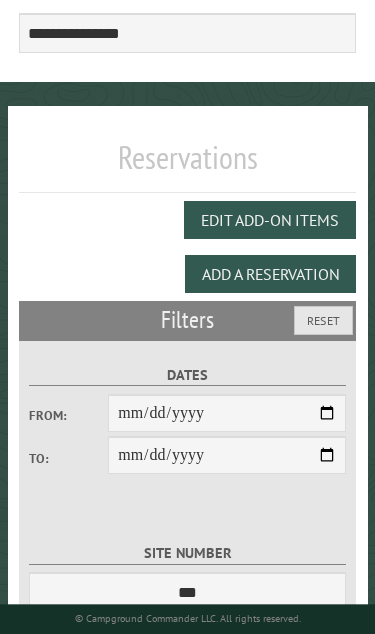 scroll, scrollTop: 0, scrollLeft: 0, axis: both 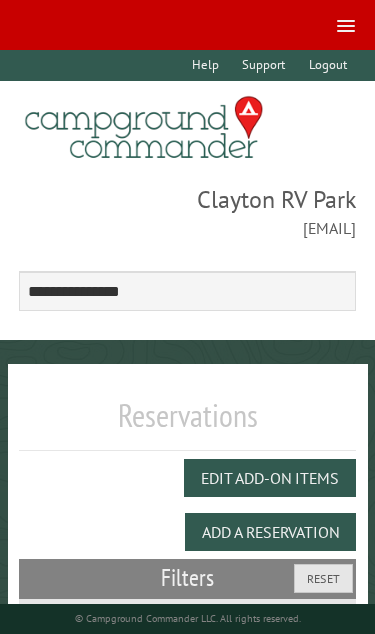 click at bounding box center [342, 24] 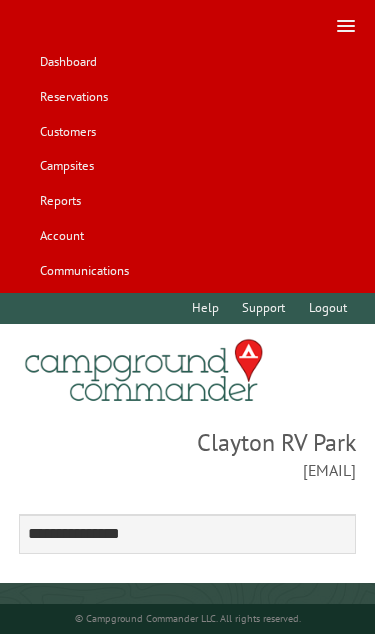 click on "Reservations" at bounding box center [73, 97] 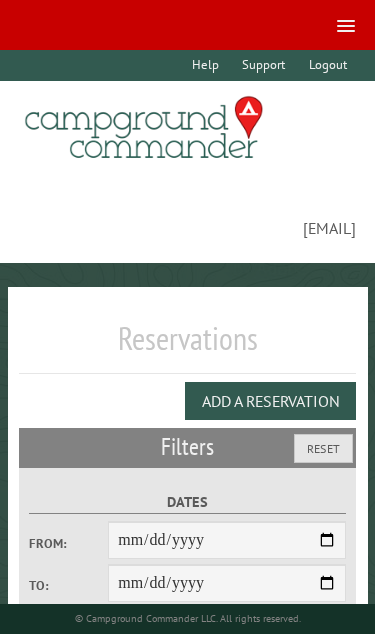 scroll, scrollTop: 0, scrollLeft: 0, axis: both 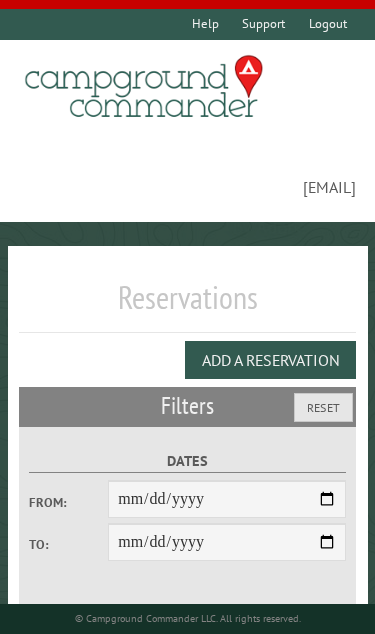 select on "**" 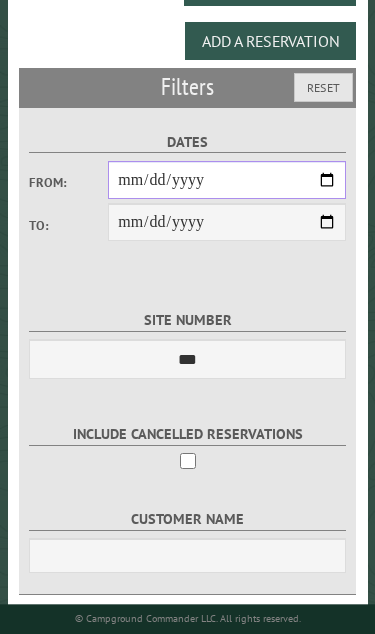 click on "From:" at bounding box center [227, 180] 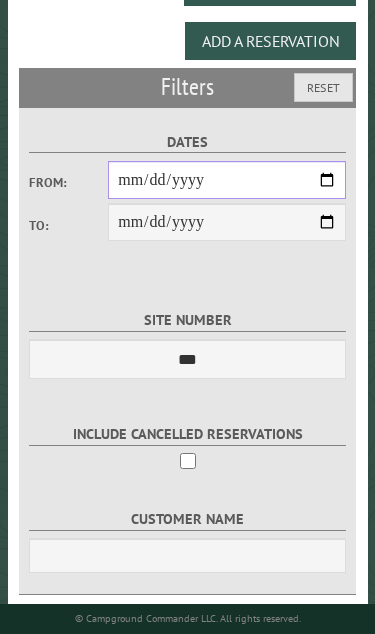 type on "**********" 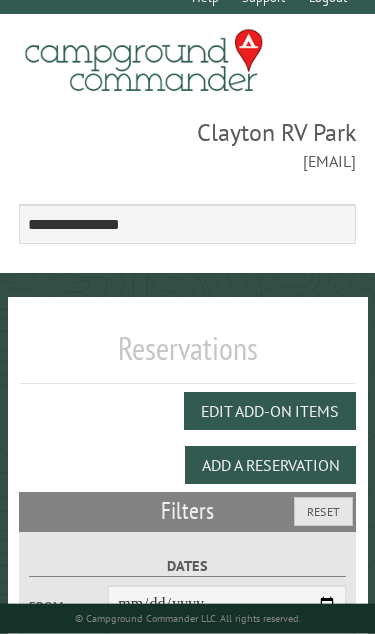 scroll, scrollTop: 69, scrollLeft: 0, axis: vertical 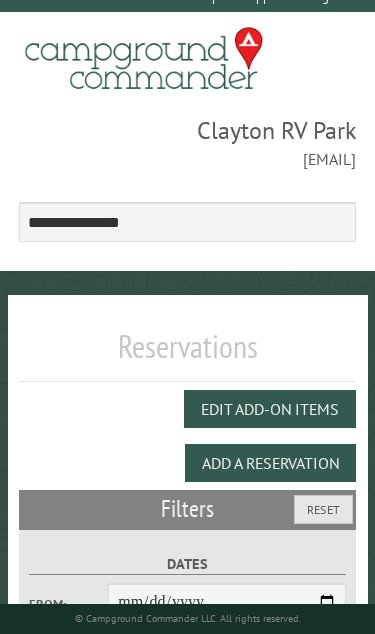 click on "Add a Reservation" at bounding box center [270, 463] 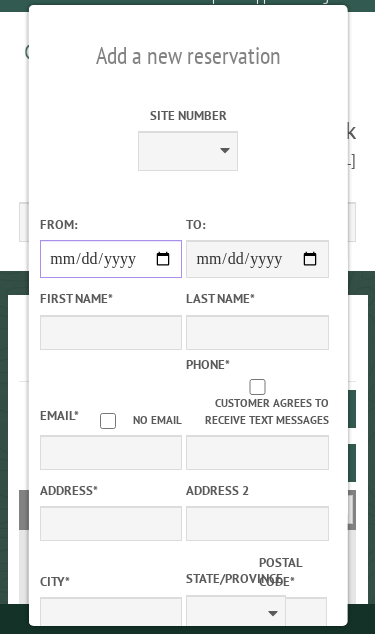 click on "From:" at bounding box center [110, 259] 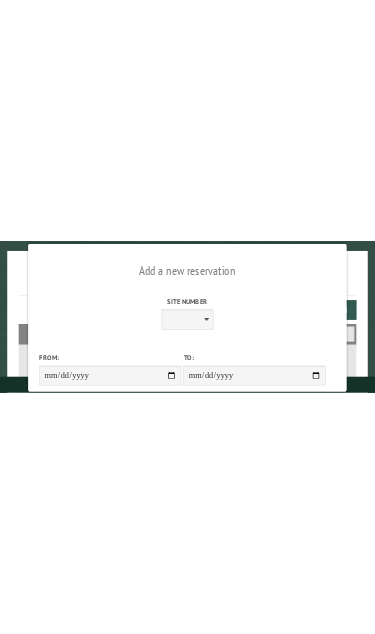 scroll, scrollTop: 69, scrollLeft: 0, axis: vertical 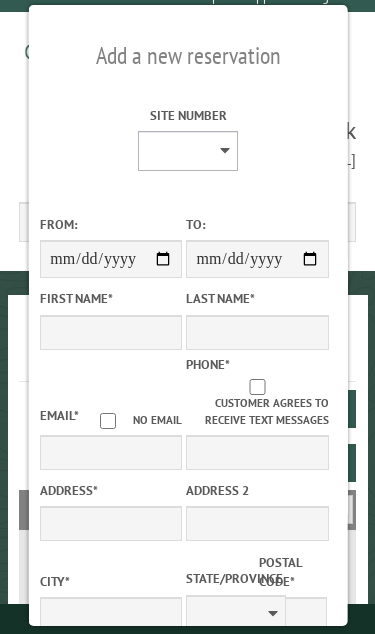 click on "* * * * * * * * ** ** ** ** ** ** ** ** ** ** ** ** ** ** ** ** ** ** ** ** ** ** ** ** ** ** ** ** ** ** ** ** ** ** ** ** ** ** ** ** ** ** ** ** ** ** *** *** *** *** ***" at bounding box center [188, 151] 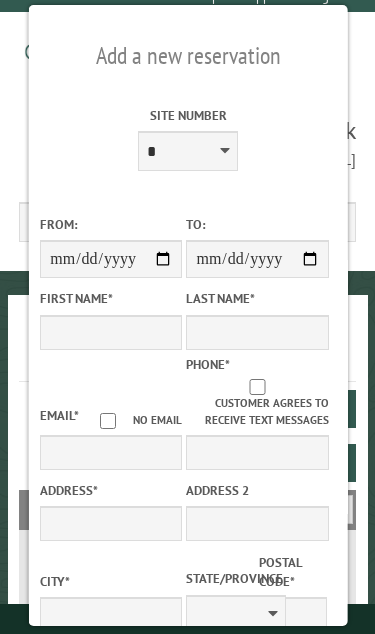 type on "*****" 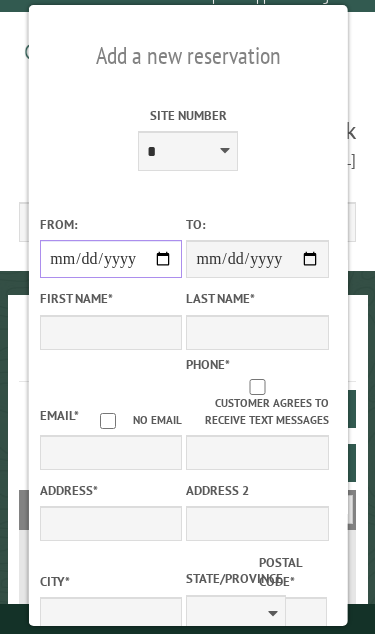 click on "**********" at bounding box center (110, 259) 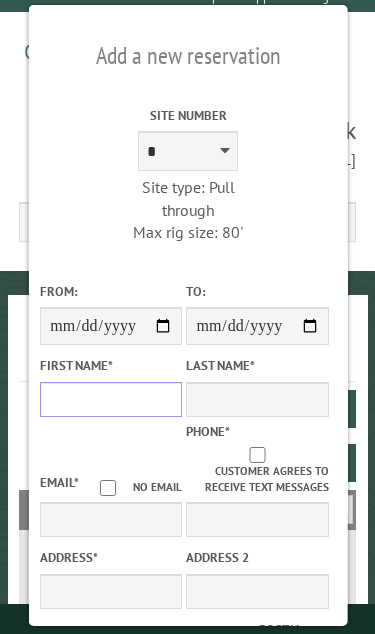 click on "First Name *" at bounding box center (110, 399) 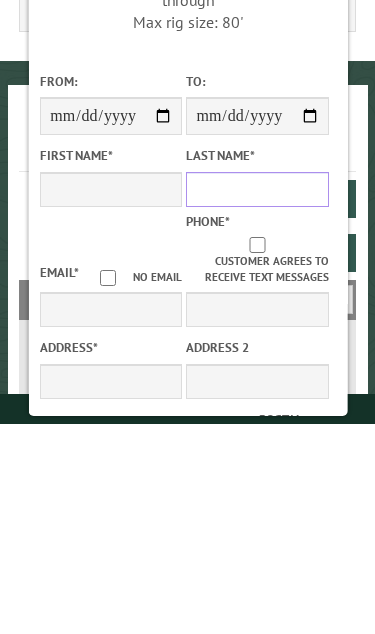 click on "Last Name *" at bounding box center (257, 399) 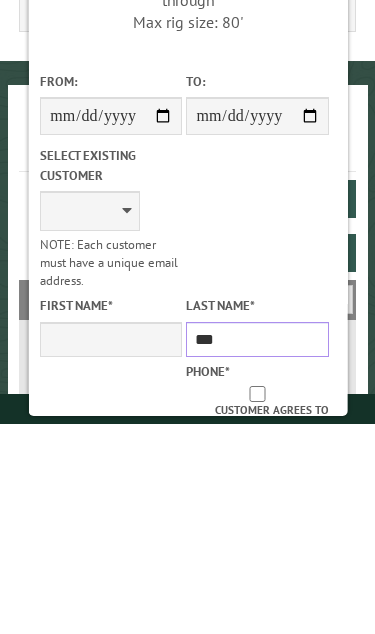 type on "***" 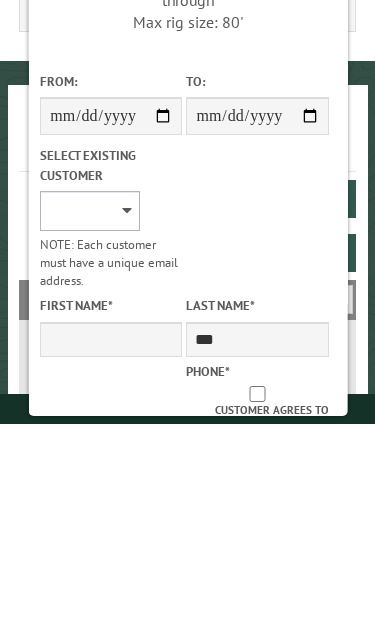 click on "**********" at bounding box center (89, 421) 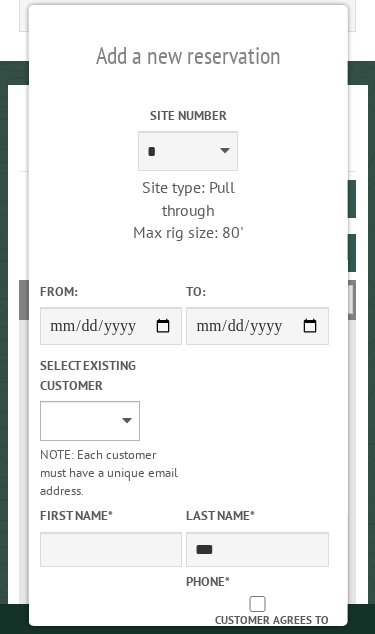 select on "******" 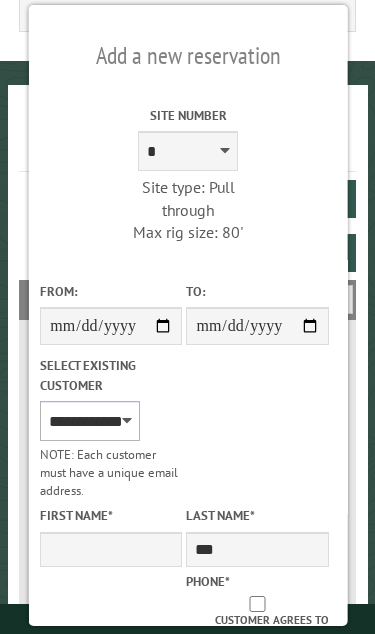 type on "*****" 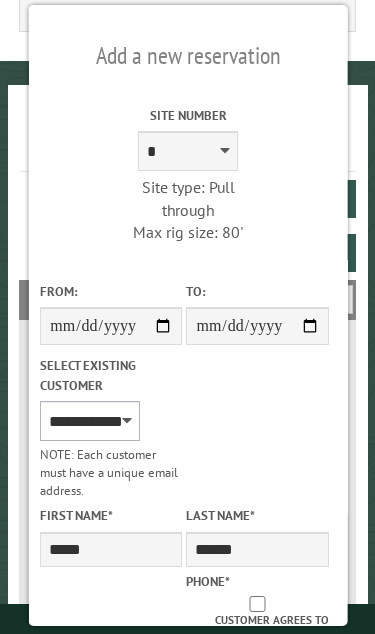 select on "*" 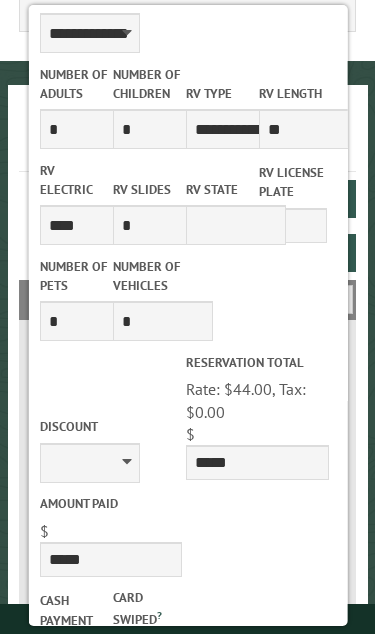 scroll, scrollTop: 876, scrollLeft: 0, axis: vertical 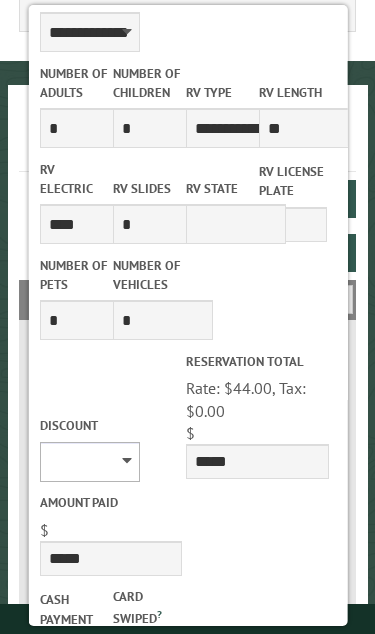 click on "******** *******" at bounding box center (89, 462) 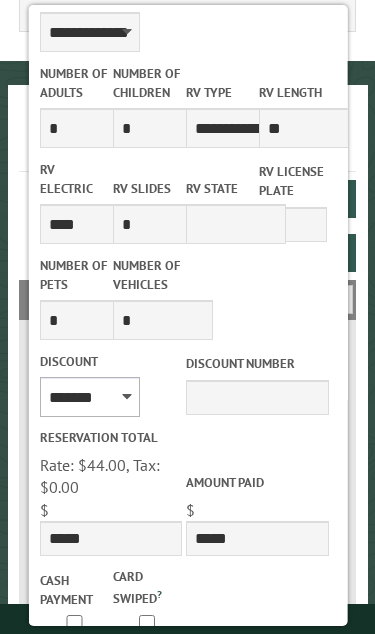 type on "*****" 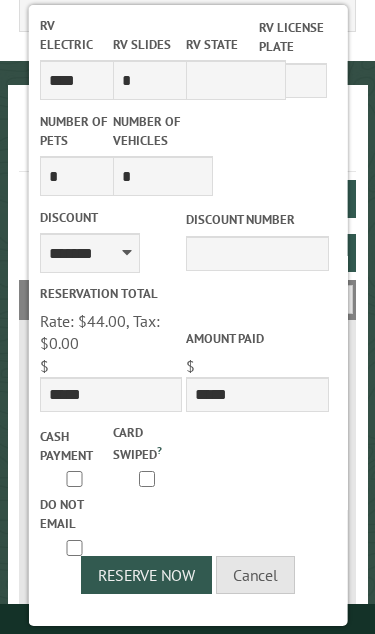 scroll, scrollTop: 1032, scrollLeft: 0, axis: vertical 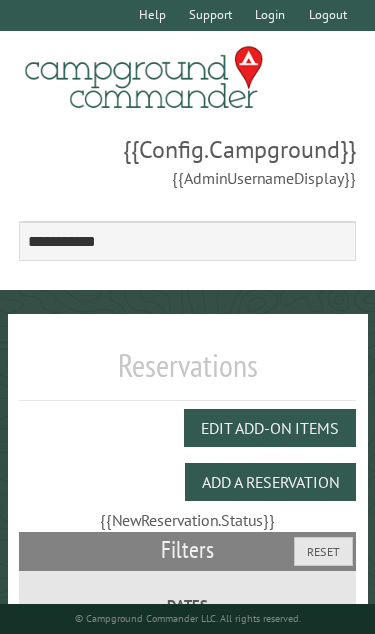 select on "**********" 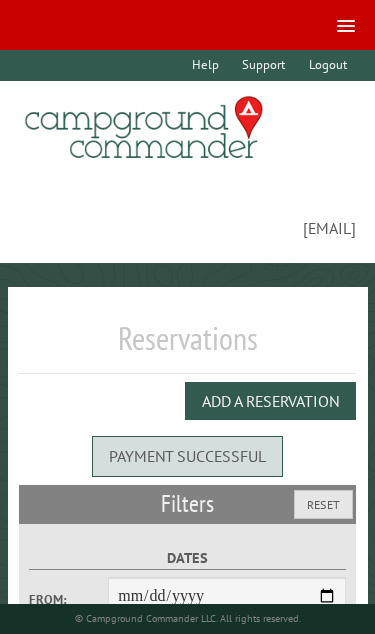 select on "**" 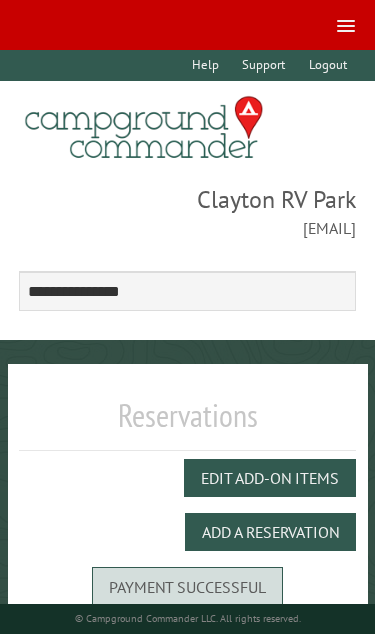 select on "***" 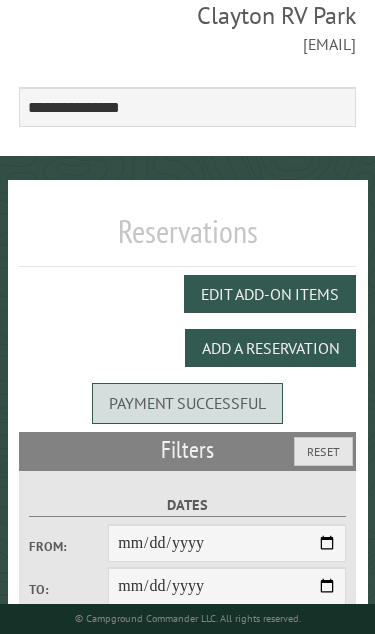 scroll, scrollTop: 158, scrollLeft: 0, axis: vertical 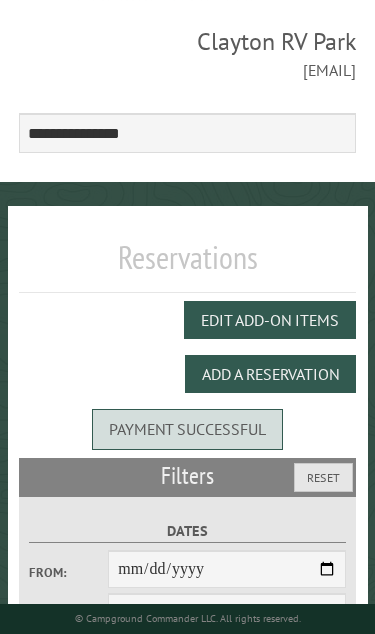click on "Add a Reservation" at bounding box center (270, 374) 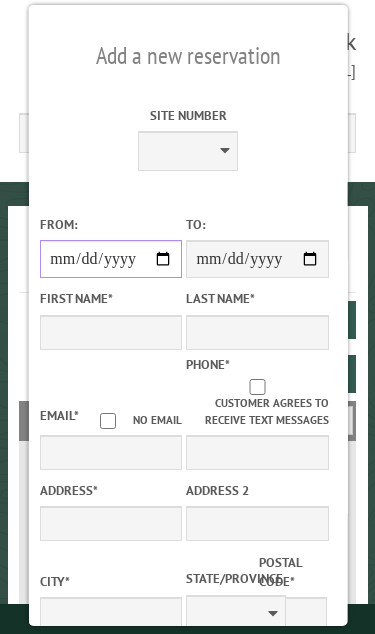 click on "From:" at bounding box center (110, 259) 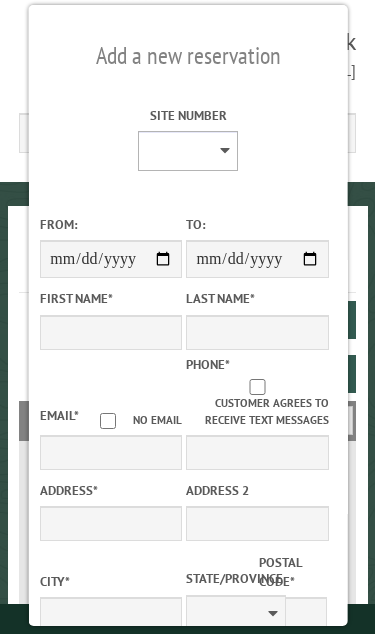 click on "* * * * * * * * ** ** ** ** ** ** ** ** ** ** ** ** ** ** ** ** ** ** ** ** ** ** ** ** ** ** ** ** ** ** ** ** ** ** ** ** ** ** ** ** ** ** ** ** ** ** *** *** *** *** ***" at bounding box center (188, 151) 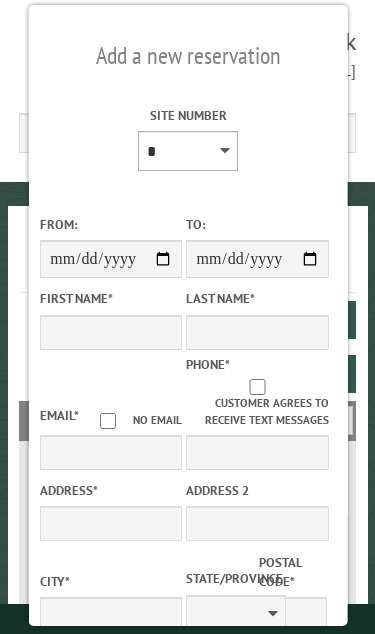 type on "*****" 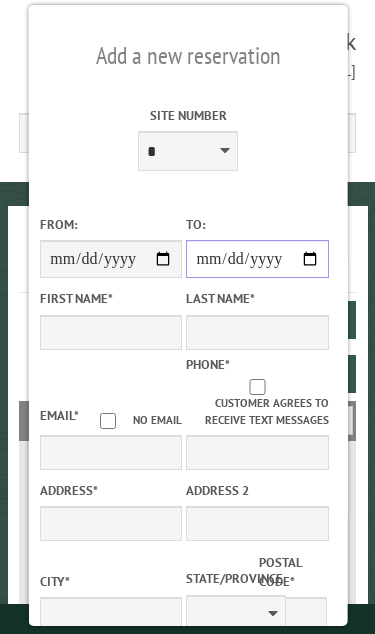 click on "**********" at bounding box center [257, 259] 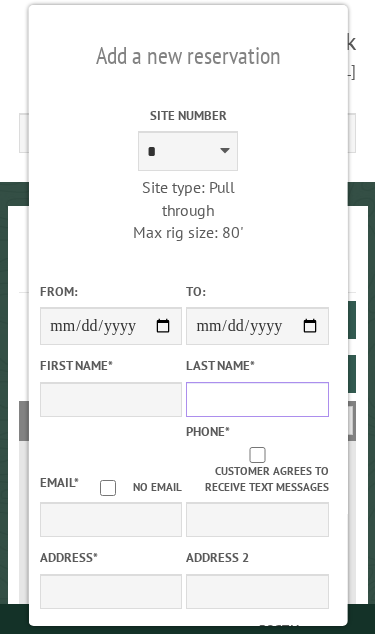 click on "Last Name *" at bounding box center [257, 399] 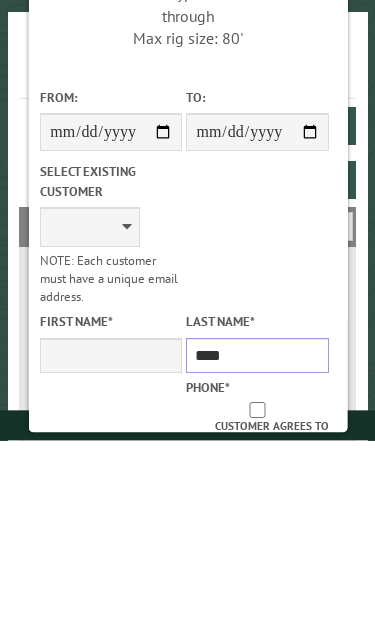 type on "****" 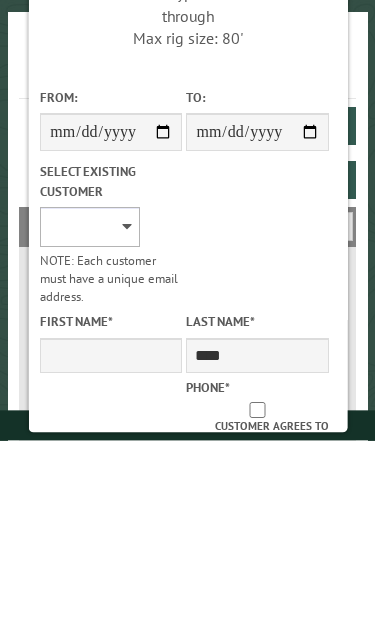 click on "**********" at bounding box center (89, 421) 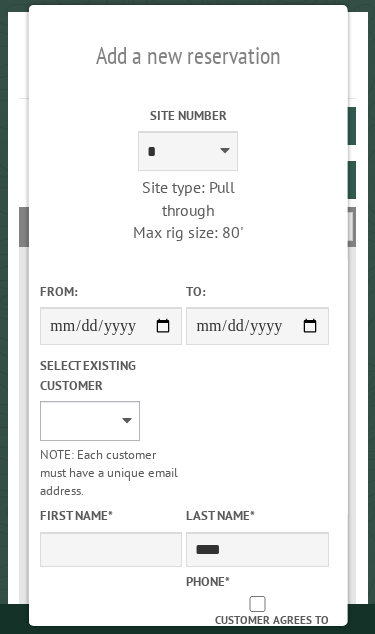 select on "******" 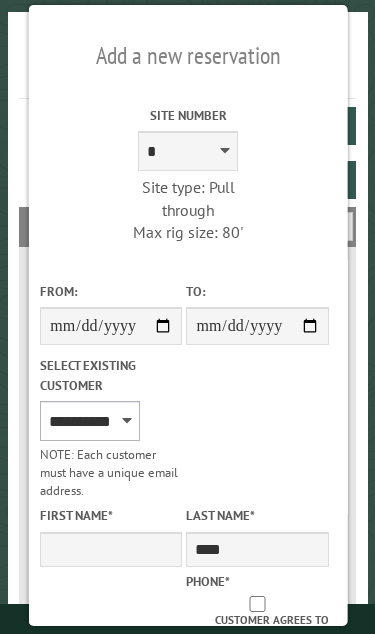 type on "****" 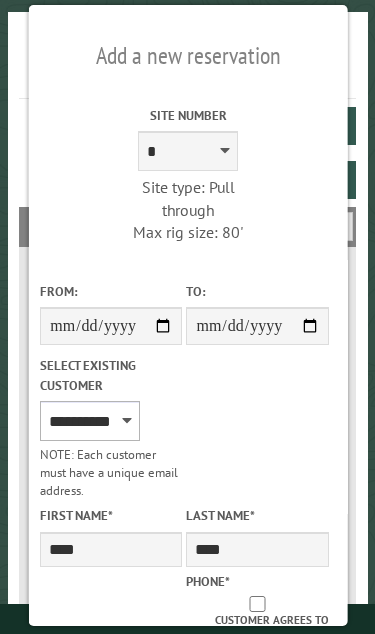 select on "**" 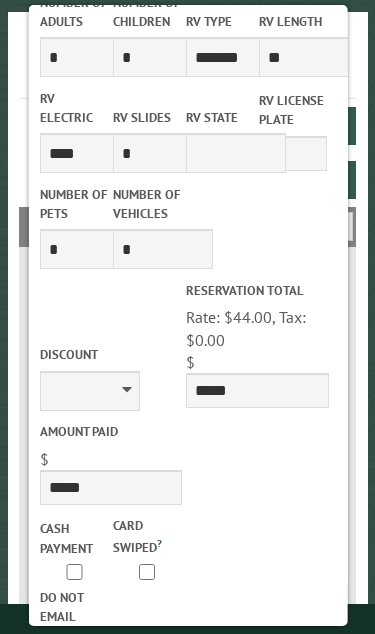 scroll, scrollTop: 943, scrollLeft: -1, axis: both 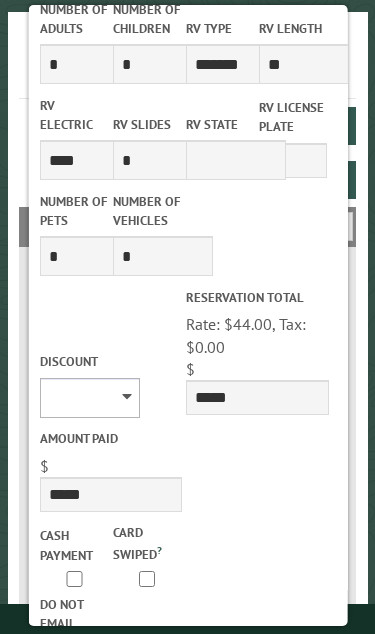 click on "******** *******" at bounding box center [89, 398] 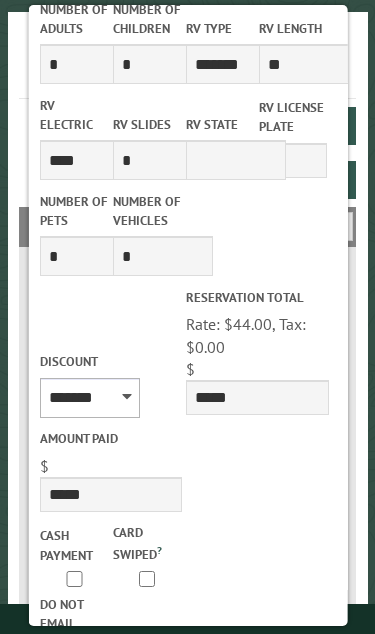 scroll, scrollTop: 918, scrollLeft: 0, axis: vertical 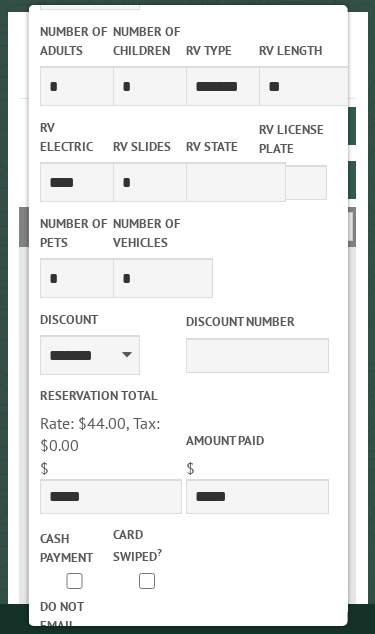 type on "*****" 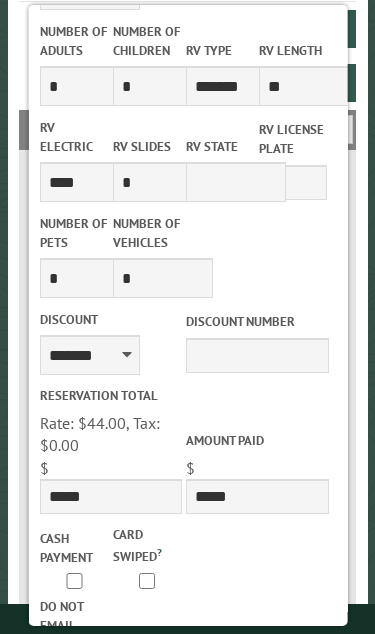 scroll, scrollTop: 449, scrollLeft: 0, axis: vertical 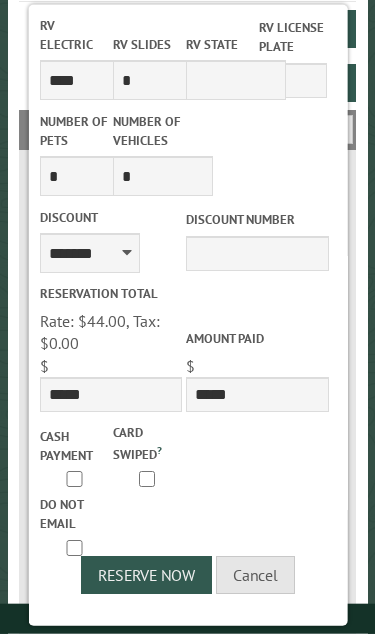click on "Reserve Now" at bounding box center (146, 575) 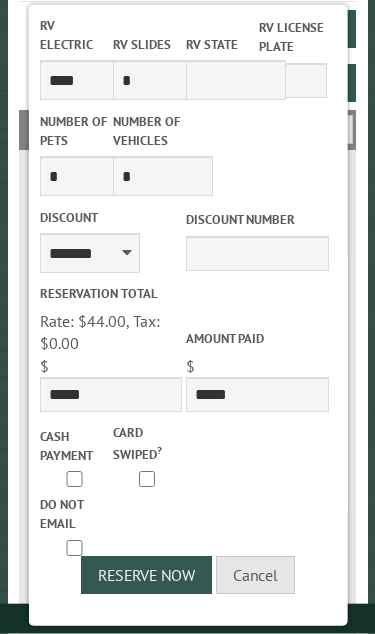 scroll, scrollTop: 450, scrollLeft: 0, axis: vertical 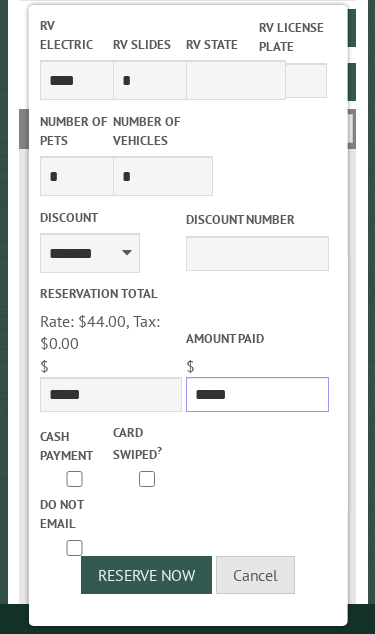 click on "*****" at bounding box center (257, 394) 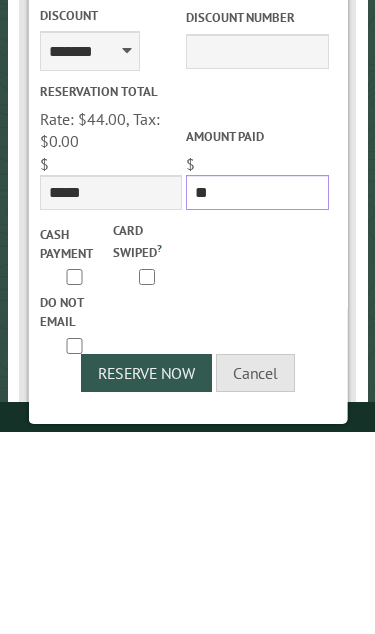 type on "*" 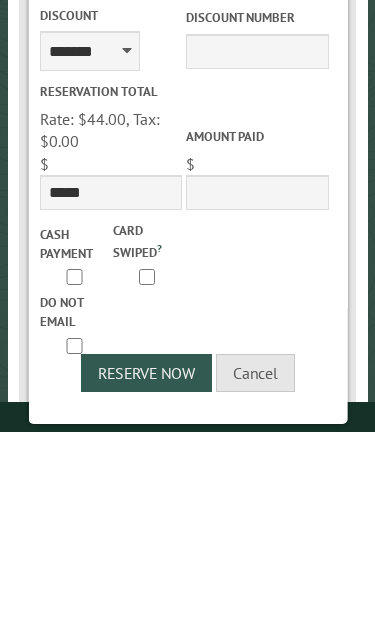 scroll, scrollTop: 618, scrollLeft: 0, axis: vertical 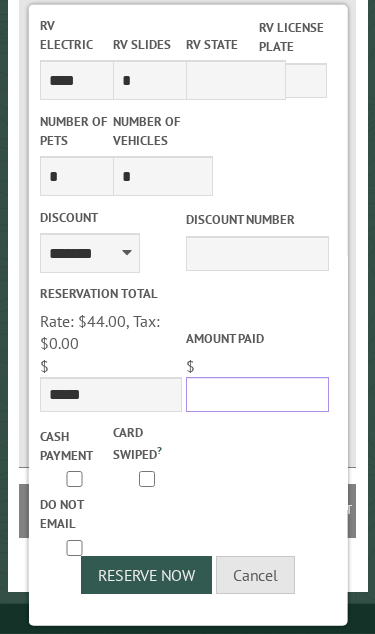 click on "Amount paid" at bounding box center [257, 394] 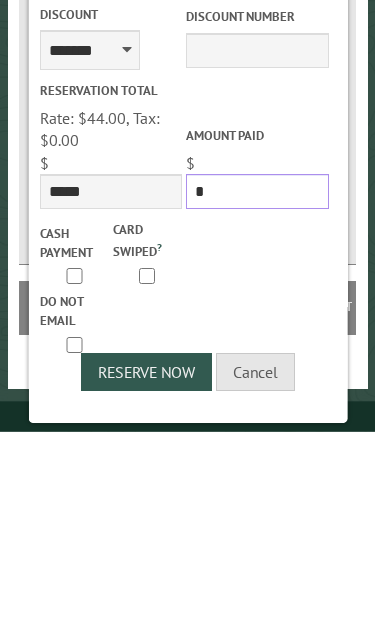 type on "*" 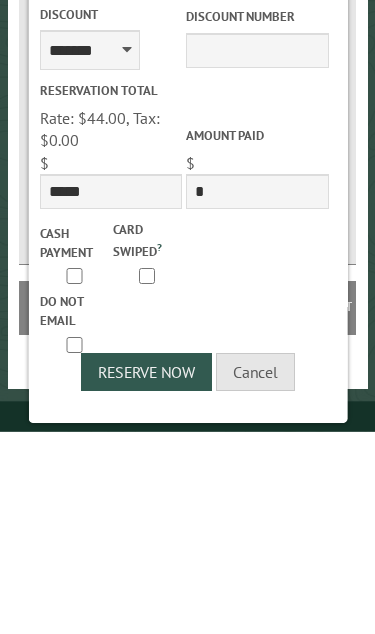 scroll, scrollTop: 618, scrollLeft: 0, axis: vertical 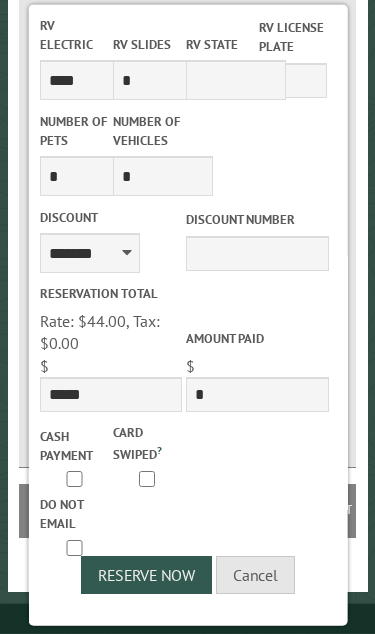click on "Reserve Now" at bounding box center [146, 575] 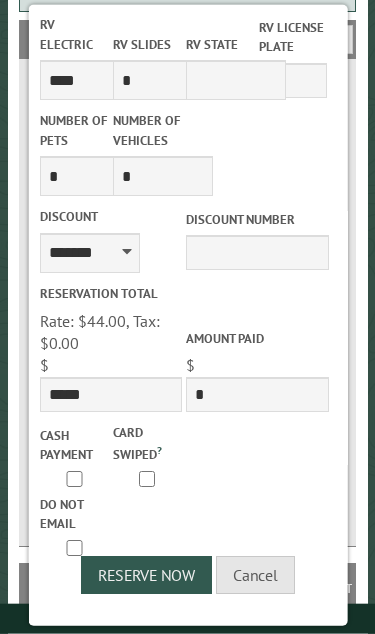 scroll, scrollTop: 1078, scrollLeft: -1, axis: both 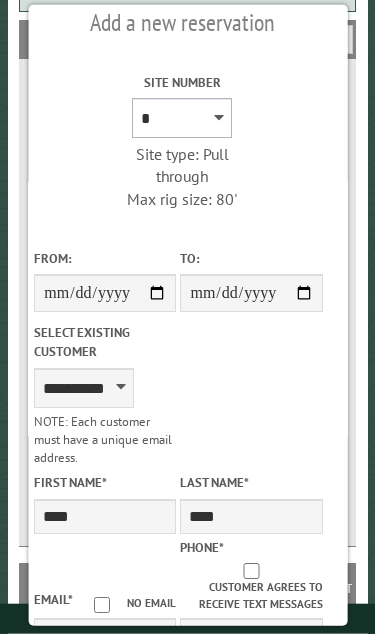 click on "* * * * * * * * ** ** ** ** ** ** ** ** ** ** ** ** ** ** ** ** ** ** ** ** ** ** ** ** ** ** ** ** ** ** ** ** ** ** ** ** ** ** ** ** ** ** ** ** ** ** *** *** *** *** ***" at bounding box center [182, 118] 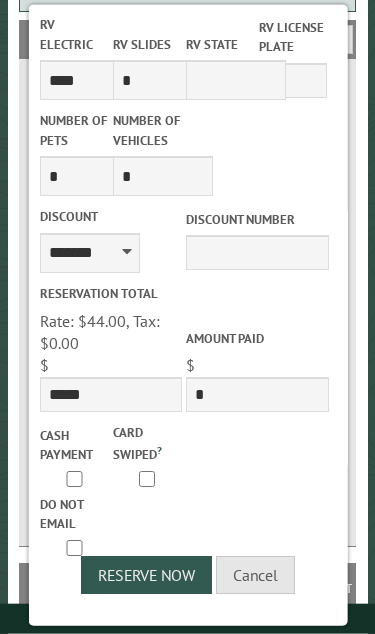 scroll, scrollTop: 1076, scrollLeft: 0, axis: vertical 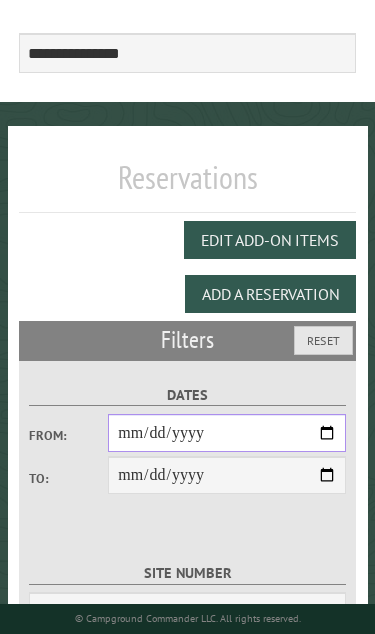 click on "From:" at bounding box center (227, 433) 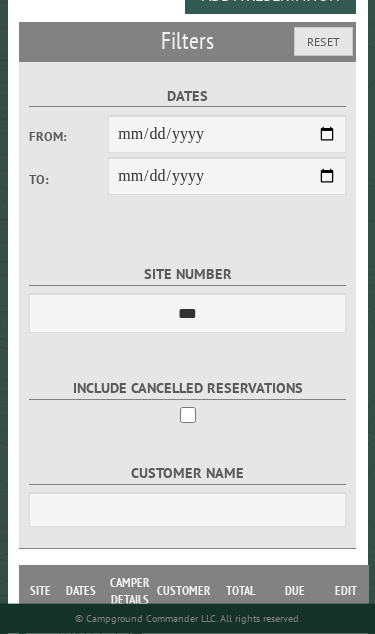 scroll, scrollTop: 501, scrollLeft: 0, axis: vertical 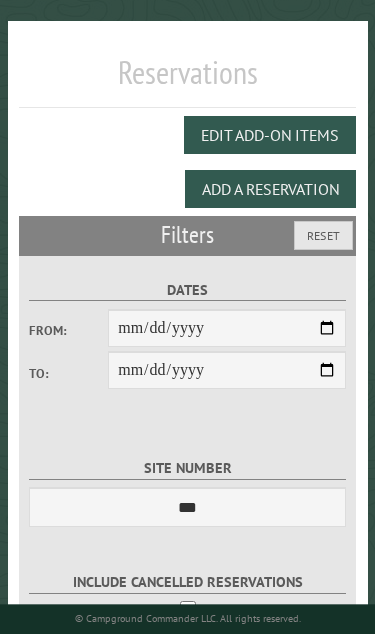 click on "Add a Reservation" at bounding box center [270, 189] 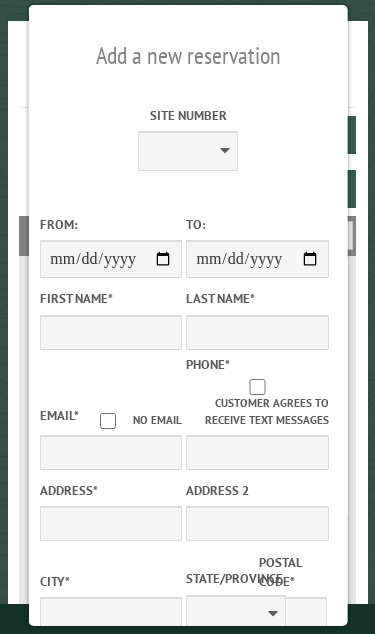 scroll, scrollTop: 0, scrollLeft: 0, axis: both 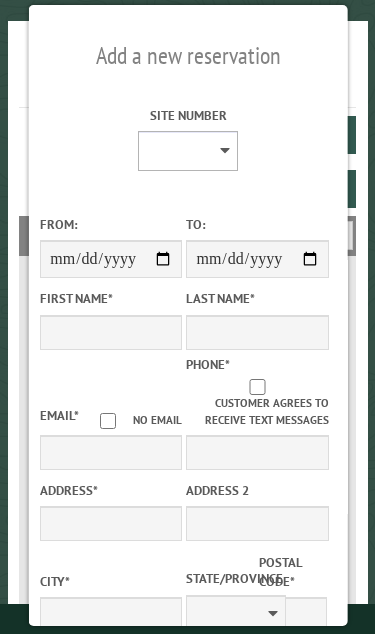 click on "* * * * * * * * ** ** ** ** ** ** ** ** ** ** ** ** ** ** ** ** ** ** ** ** ** ** ** ** ** ** ** ** ** ** ** ** ** ** ** ** ** ** ** ** ** ** ** ** ** ** *** *** *** *** ***" at bounding box center (188, 151) 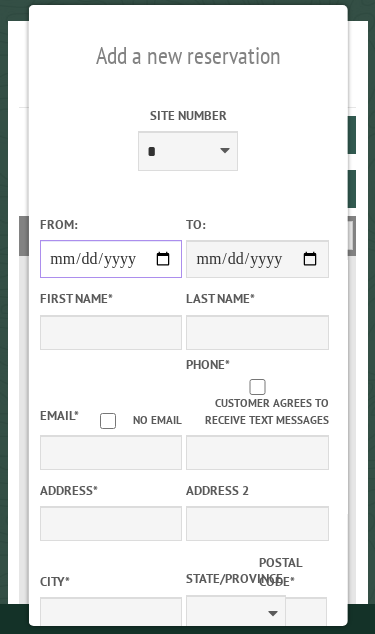 click on "From:" at bounding box center [110, 259] 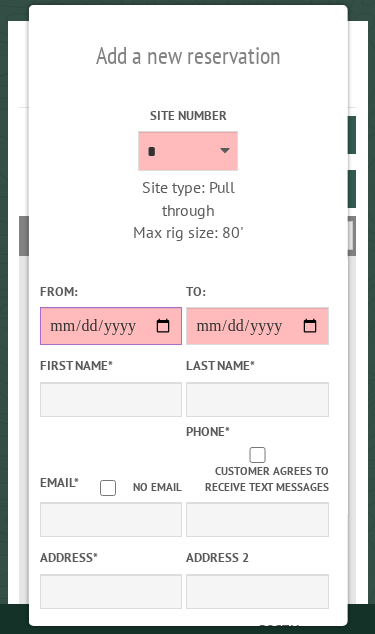 type on "**********" 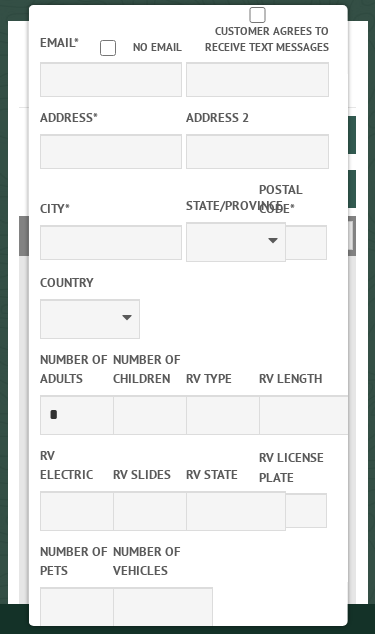 scroll, scrollTop: 441, scrollLeft: 0, axis: vertical 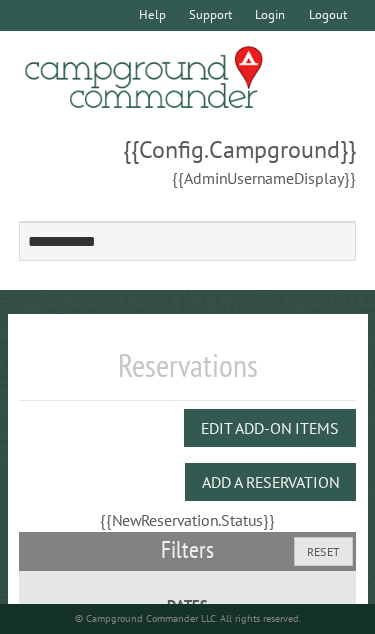 select on "**********" 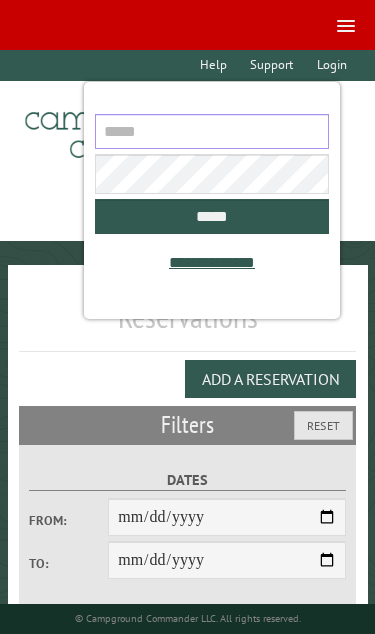 click at bounding box center (211, 131) 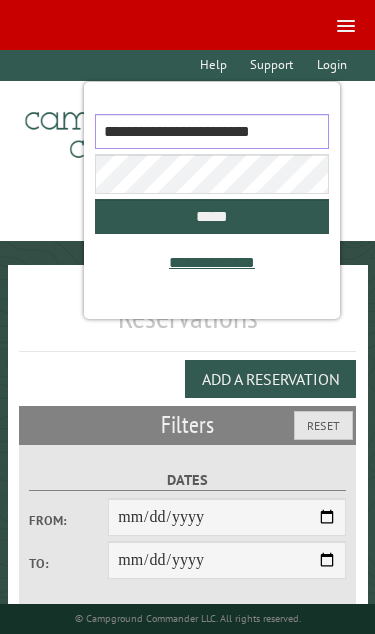 type on "**********" 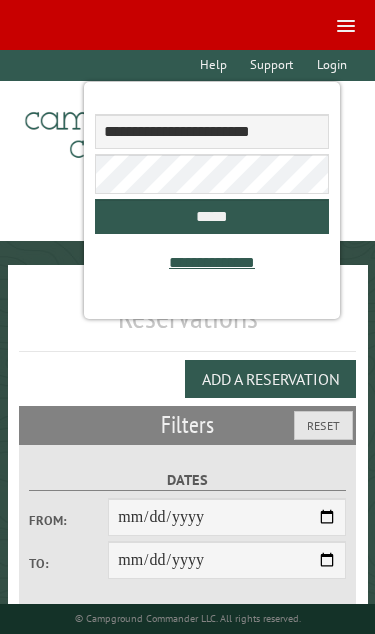 click on "*****" at bounding box center [211, 216] 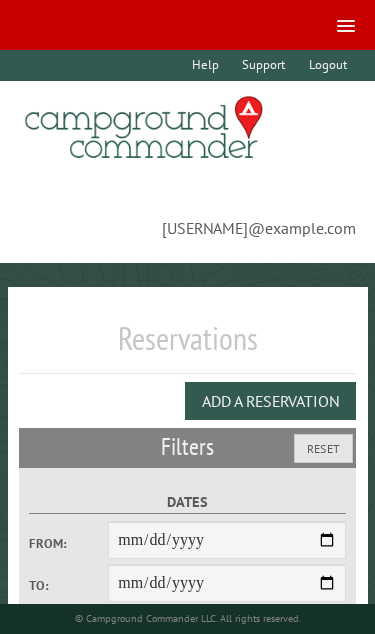 select on "**" 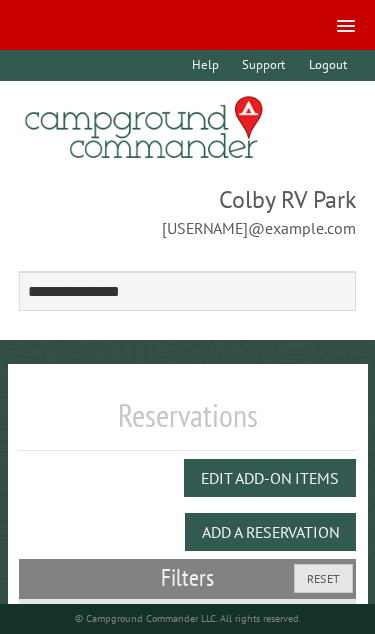 select on "***" 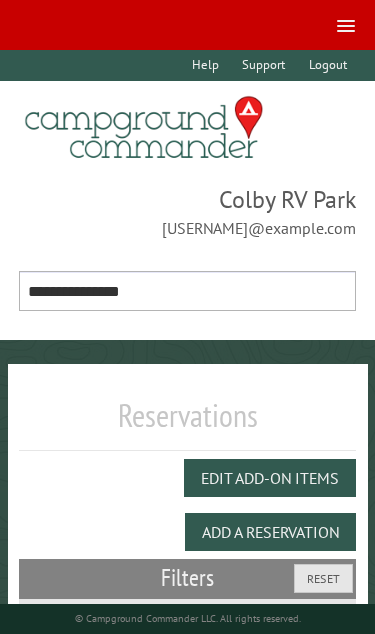 click on "**********" at bounding box center [188, 291] 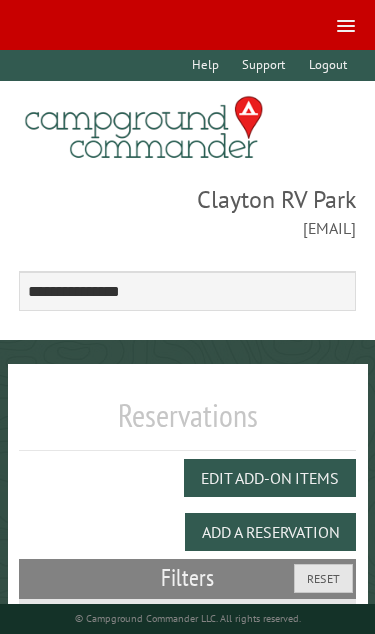 scroll, scrollTop: 0, scrollLeft: 0, axis: both 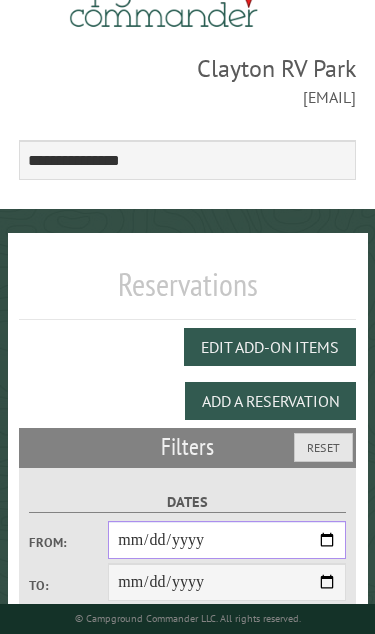 click on "From:" at bounding box center [227, 540] 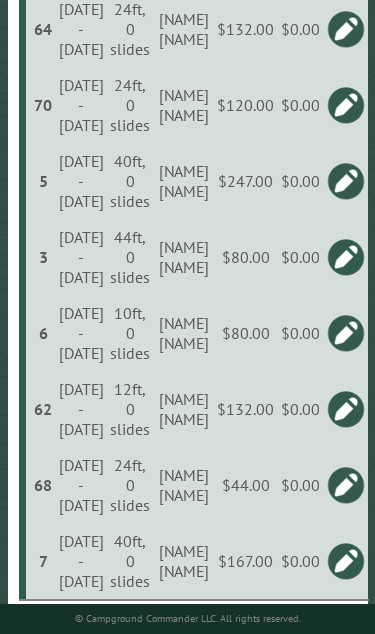 scroll, scrollTop: 1165, scrollLeft: 0, axis: vertical 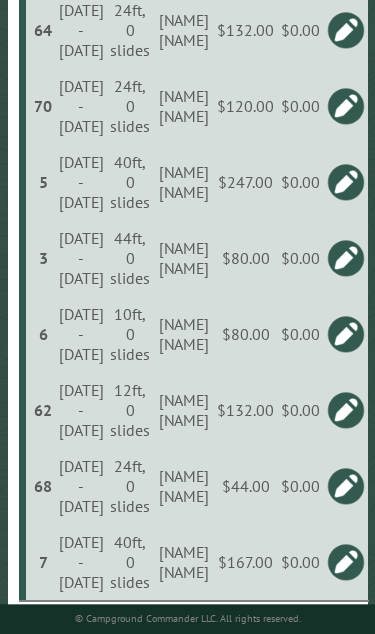click at bounding box center [346, 334] 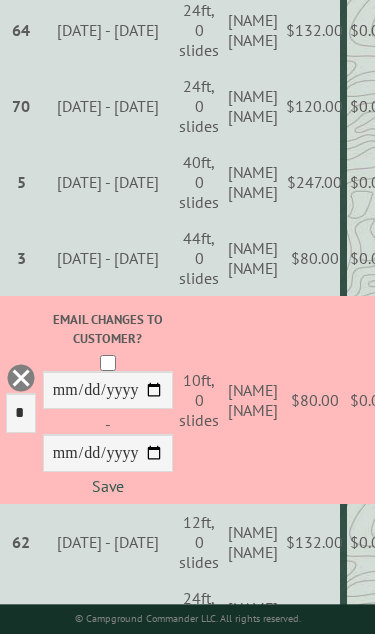 scroll, scrollTop: 1162, scrollLeft: 28, axis: both 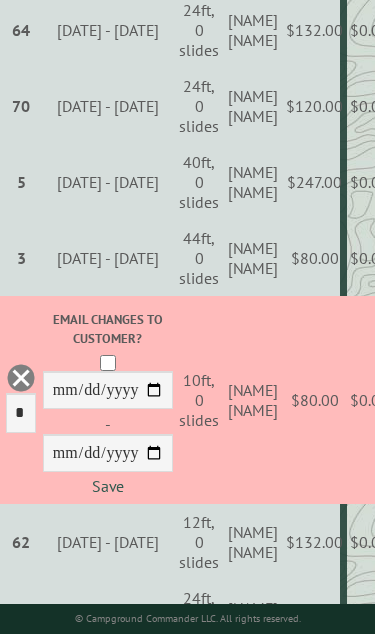 click at bounding box center [21, 378] 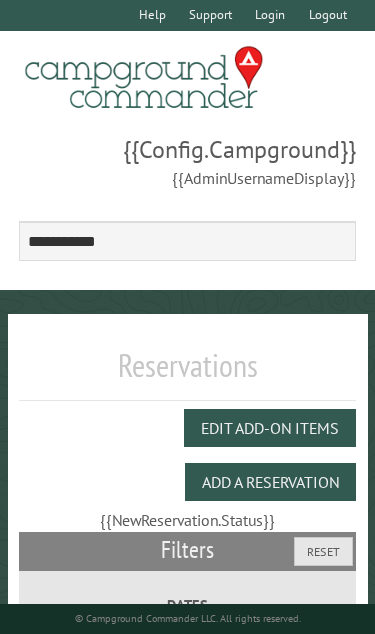scroll, scrollTop: 0, scrollLeft: 0, axis: both 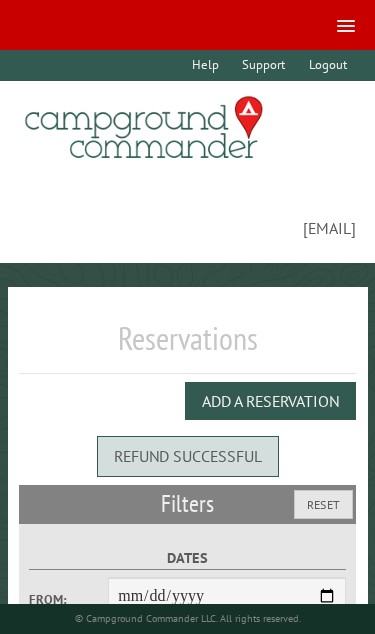 select on "**" 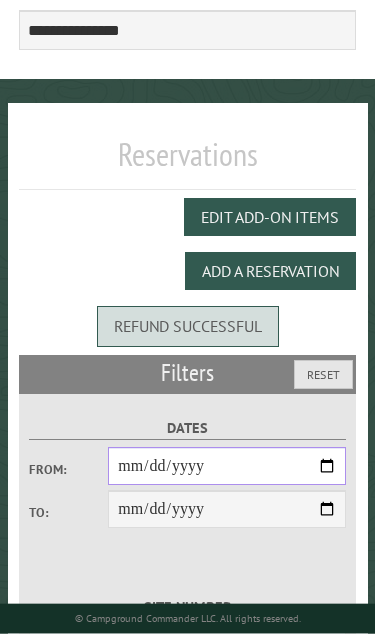 click on "From:" at bounding box center (227, 466) 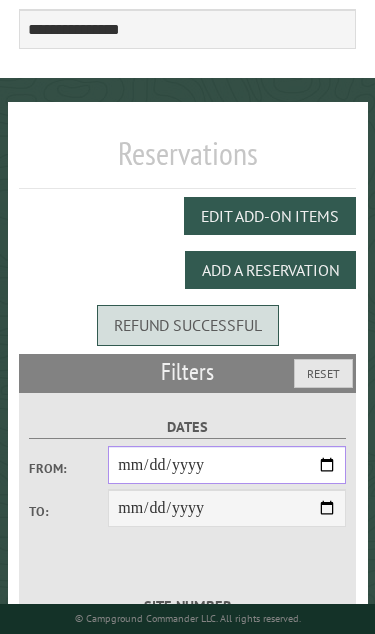 type on "**********" 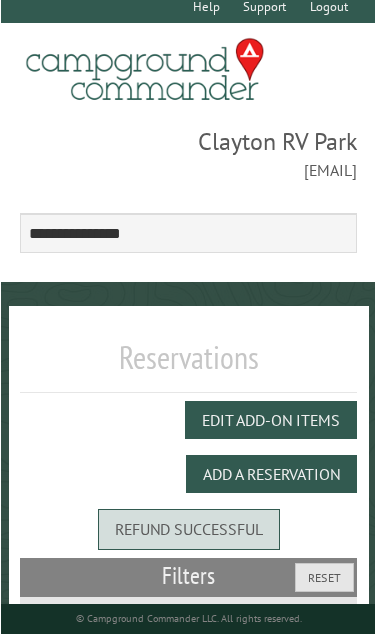 scroll, scrollTop: 61, scrollLeft: 0, axis: vertical 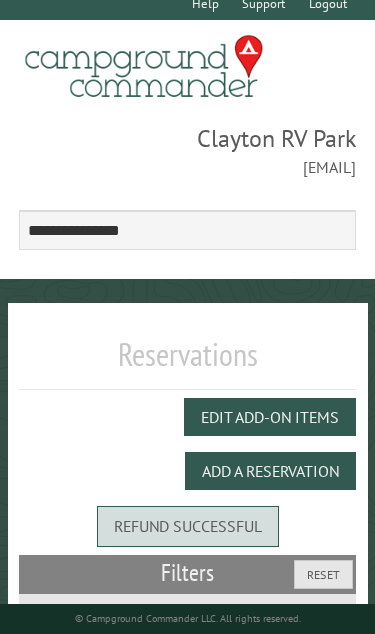 click on "Add a Reservation" at bounding box center (270, 471) 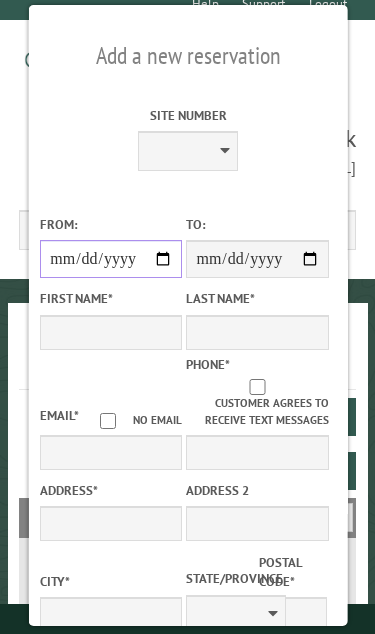 click on "From:" at bounding box center (110, 259) 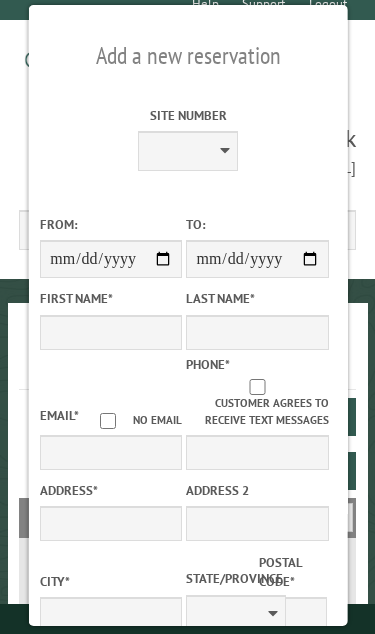 click on "Site Number" at bounding box center [187, 115] 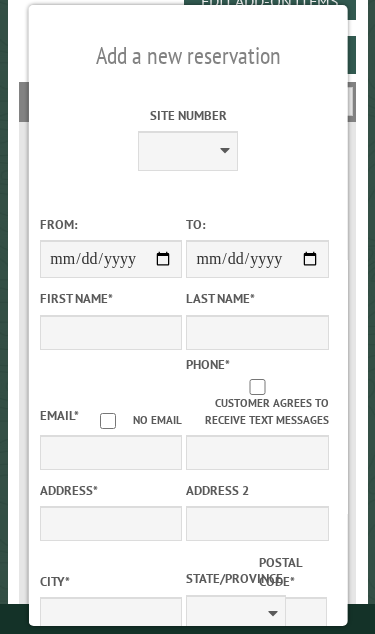 select on "*" 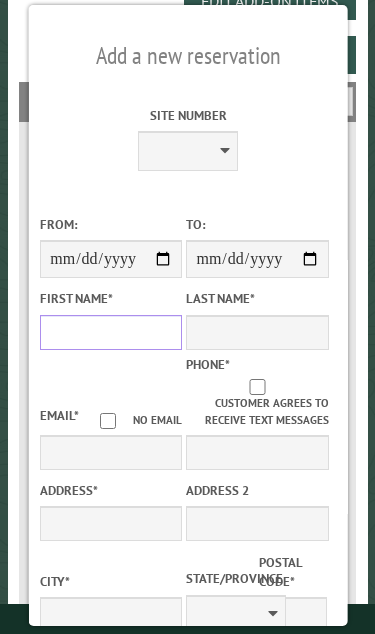 click on "First Name *" at bounding box center (110, 332) 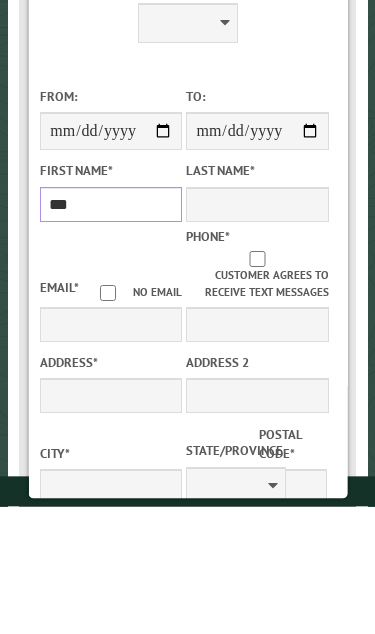 type on "***" 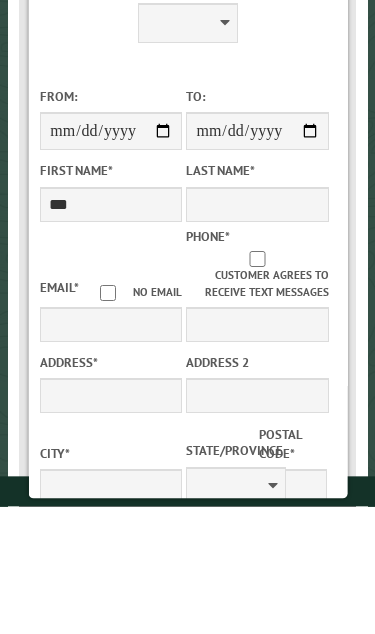 scroll, scrollTop: 515, scrollLeft: 0, axis: vertical 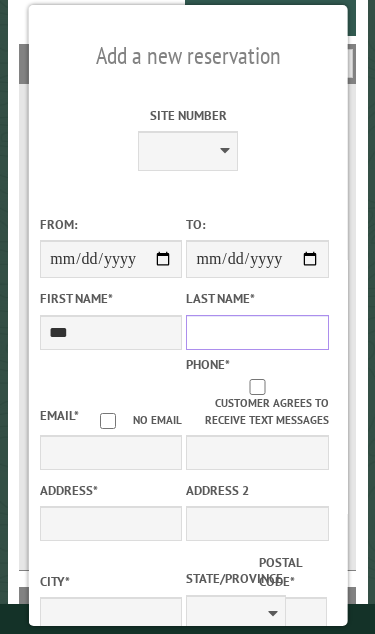 click on "Last Name *" at bounding box center (257, 332) 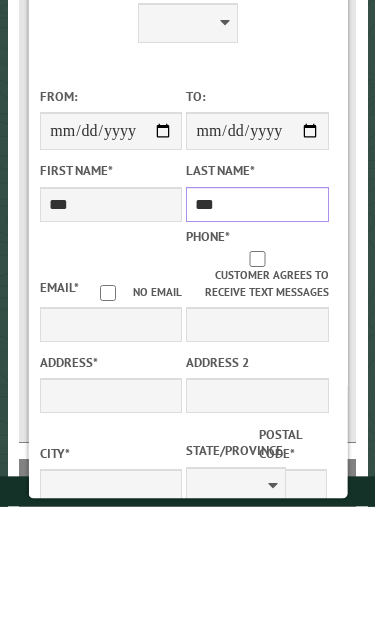 type on "***" 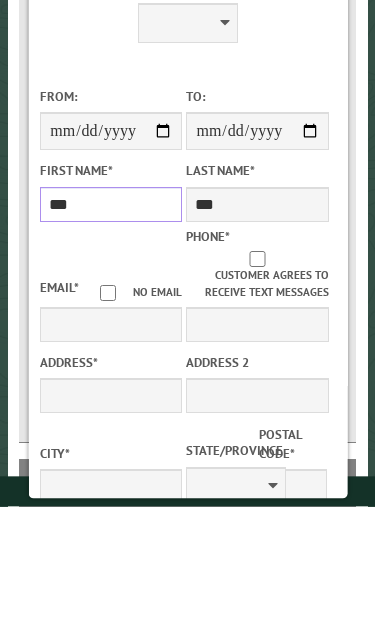 click on "***" at bounding box center [110, 332] 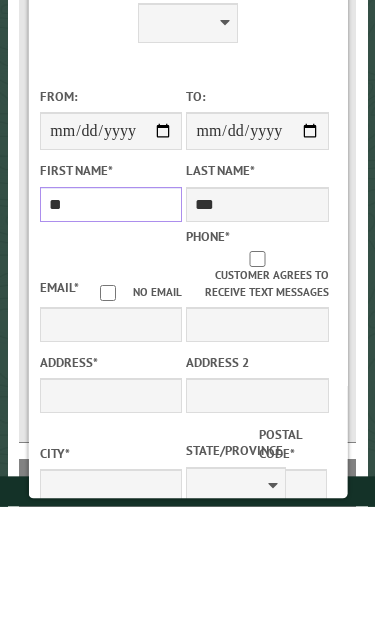 type on "*" 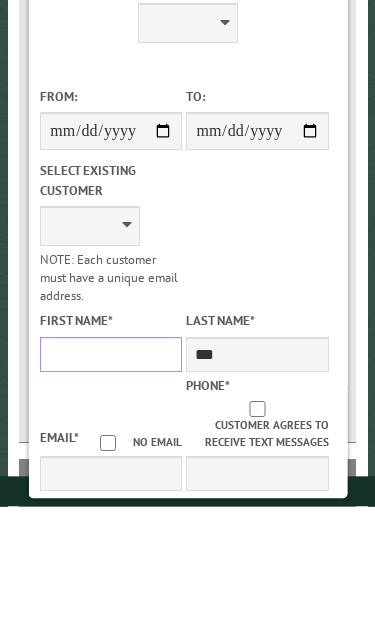 type 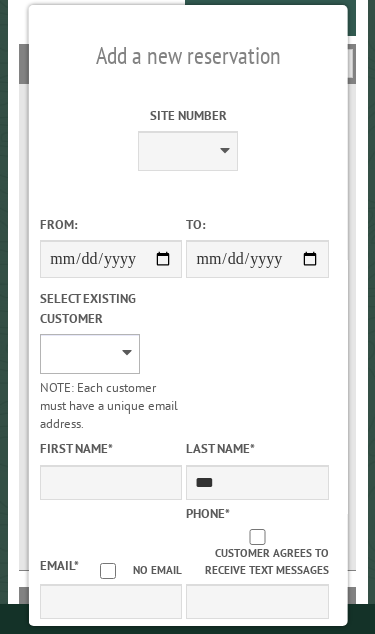 click on "**********" at bounding box center (89, 354) 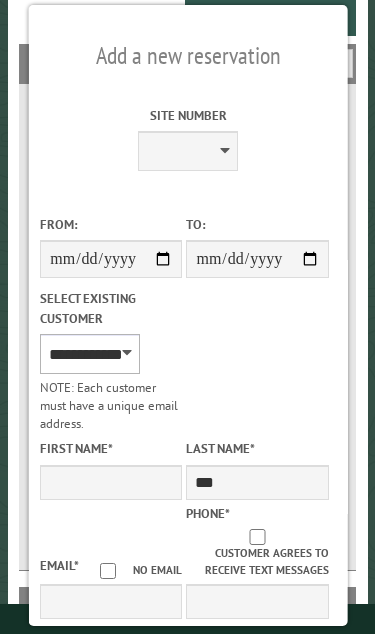 type on "***" 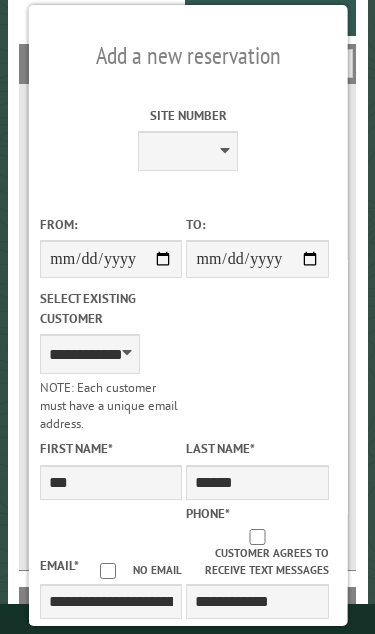 scroll, scrollTop: 0, scrollLeft: 0, axis: both 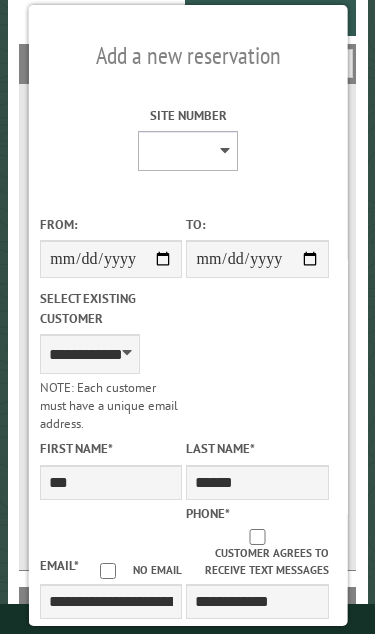 click on "* * * * * * * * ** ** ** ** ** ** ** ** ** ** ** ** ** ** ** ** ** ** ** ** ** ** ** ** ** ** ** ** ** ** ** ** ** ** ** ** ** ** ** ** ** ** ** ** ** ** *** *** *** *** ***" at bounding box center (188, 151) 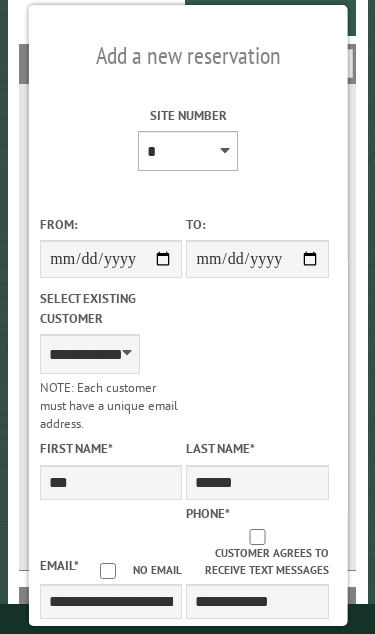 type on "*****" 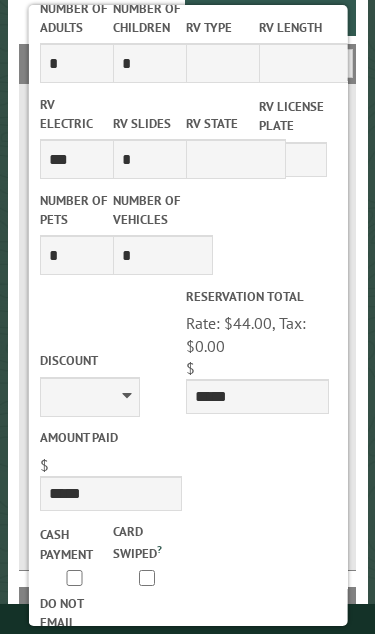 scroll, scrollTop: 940, scrollLeft: 0, axis: vertical 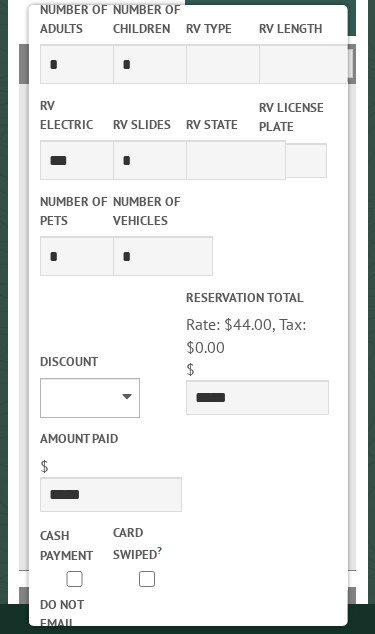 click on "******** *******" at bounding box center (89, 398) 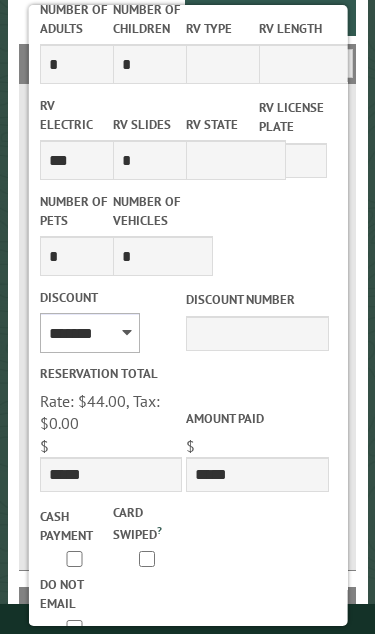 scroll, scrollTop: 918, scrollLeft: 0, axis: vertical 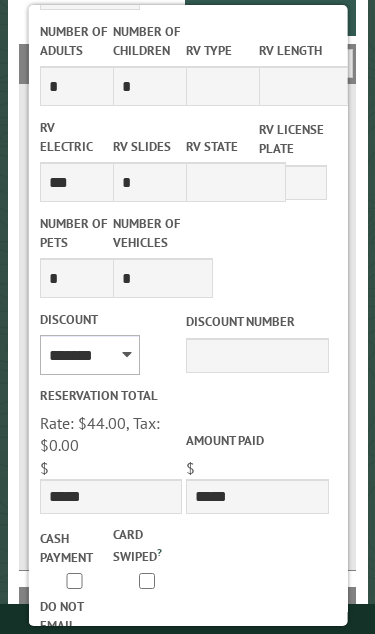 type on "*****" 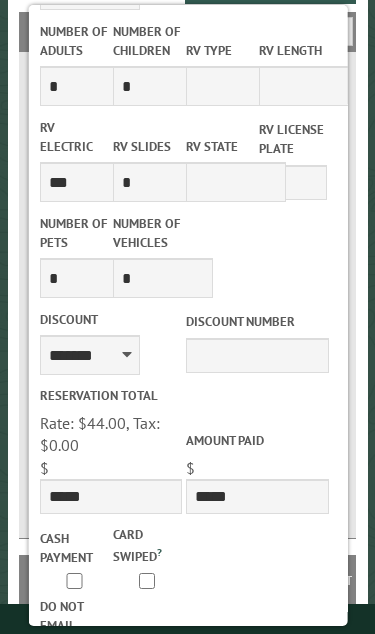 scroll, scrollTop: 548, scrollLeft: 0, axis: vertical 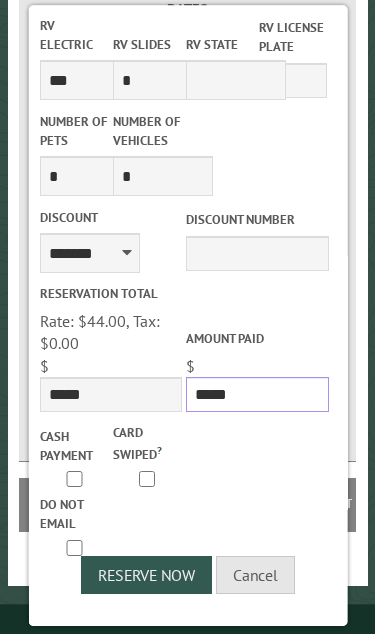 click on "*****" at bounding box center [257, 394] 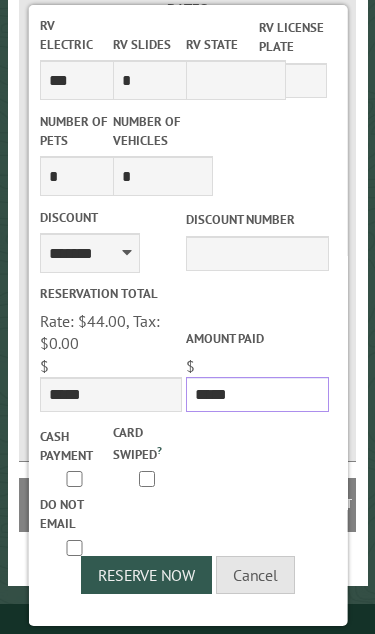 scroll, scrollTop: 629, scrollLeft: 0, axis: vertical 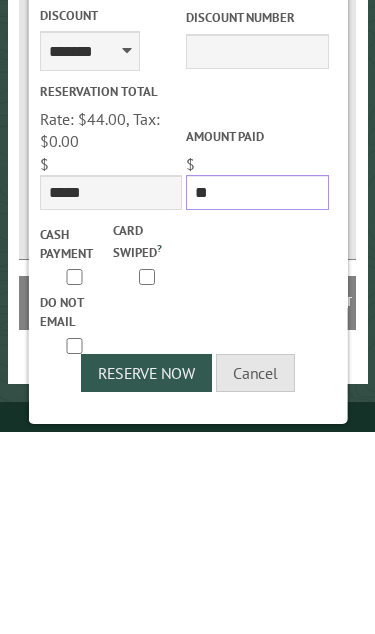 type on "*" 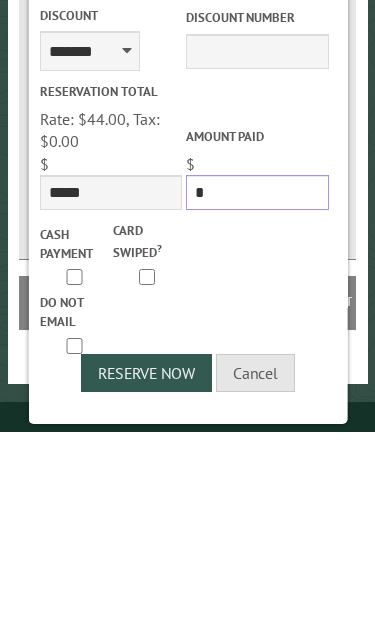 type on "*" 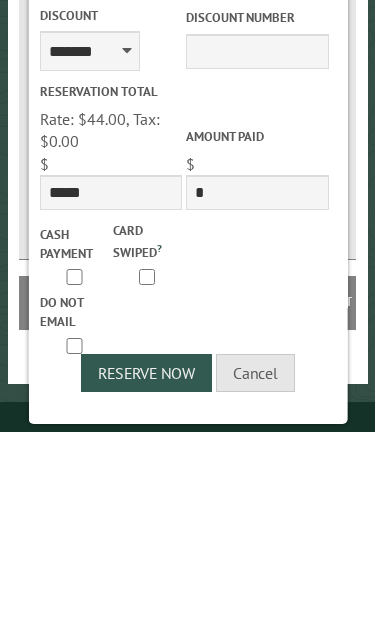 click on "Reserve Now" at bounding box center [146, 575] 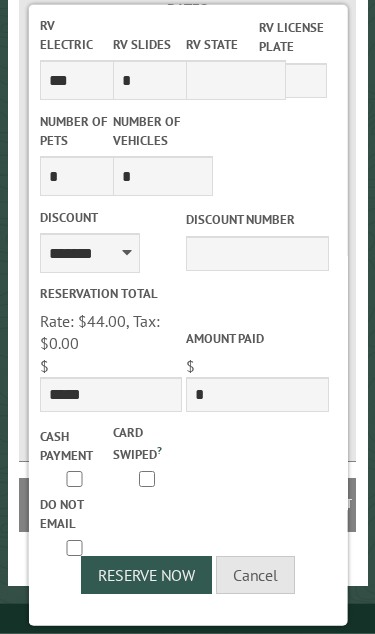 click on "Reserve Now" at bounding box center [146, 575] 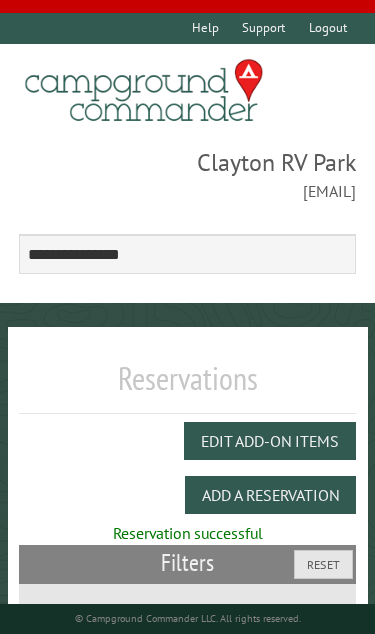 scroll, scrollTop: 38, scrollLeft: 0, axis: vertical 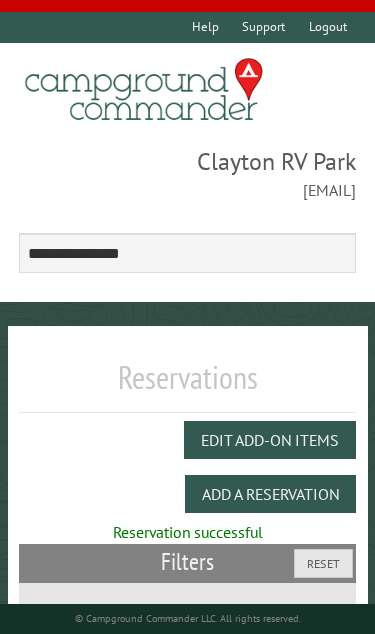 click on "Add a Reservation" at bounding box center (270, 494) 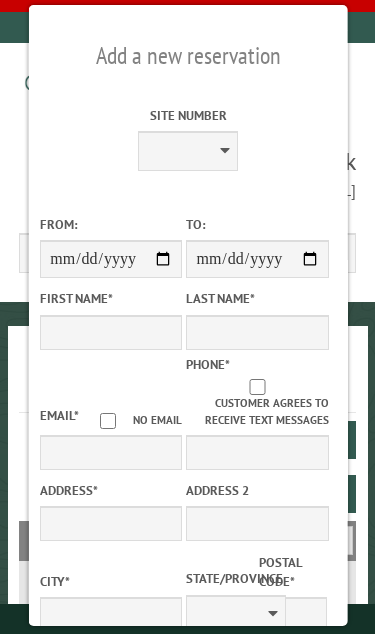 scroll, scrollTop: 0, scrollLeft: 0, axis: both 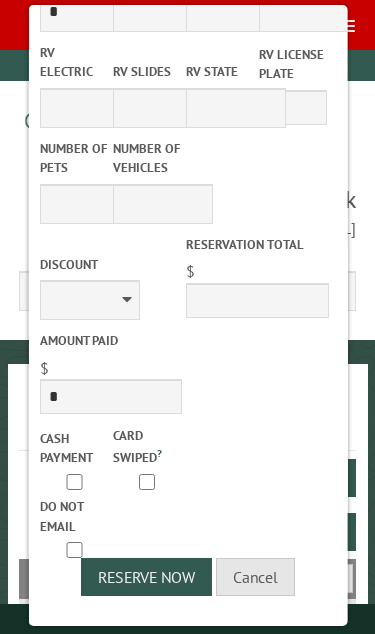 click on "Cancel" at bounding box center [255, 577] 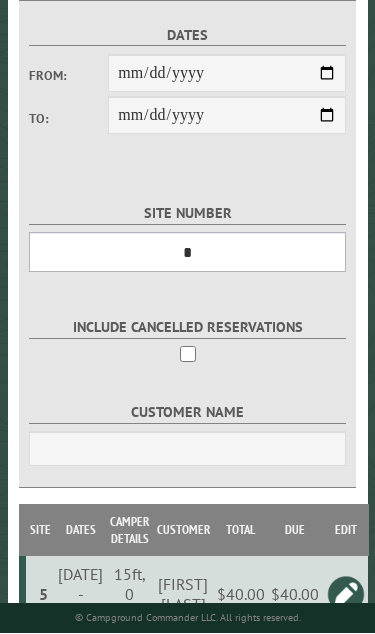 click on "*** * * * * * * * * ** ** ** ** ** ** ** ** ** ** ** ** ** ** ** ** ** ** ** ** ** ** ** ** ** ** ** ** ** ** ** ** ** ** ** ** ** ** ** ** ** ** ** ** ** ** *** *** *** *** ***" at bounding box center (187, 253) 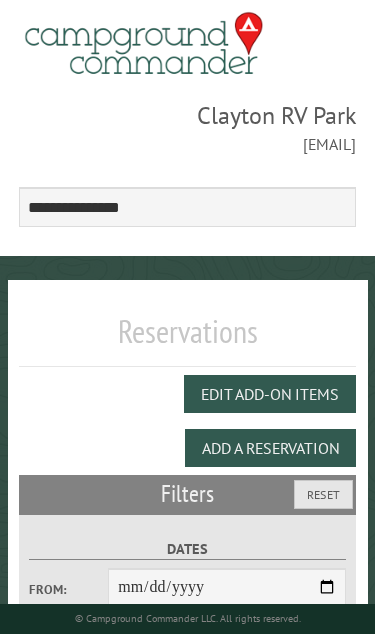 click on "Add a Reservation" at bounding box center (270, 448) 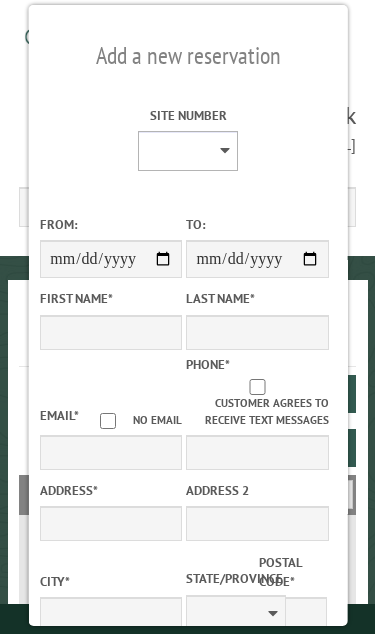 click on "* * * * * * * * ** ** ** ** ** ** ** ** ** ** ** ** ** ** ** ** ** ** ** ** ** ** ** ** ** ** ** ** ** ** ** ** ** ** ** ** ** ** ** ** ** ** ** ** ** ** *** *** *** *** ***" at bounding box center [188, 151] 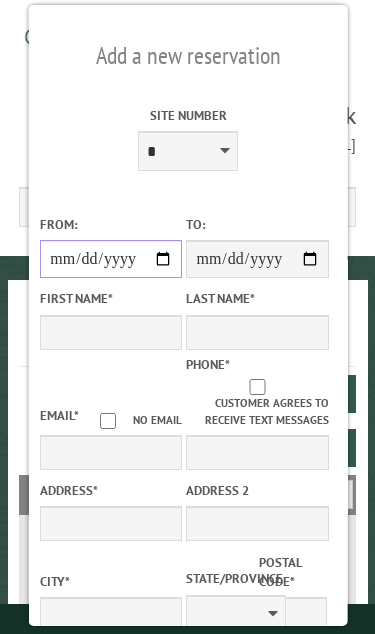 click on "From:" at bounding box center [110, 259] 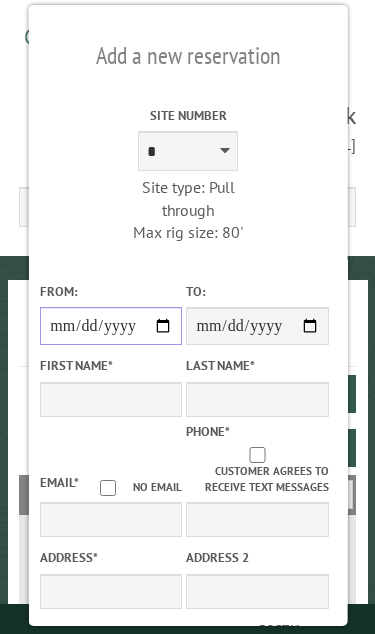 click on "**********" at bounding box center (110, 326) 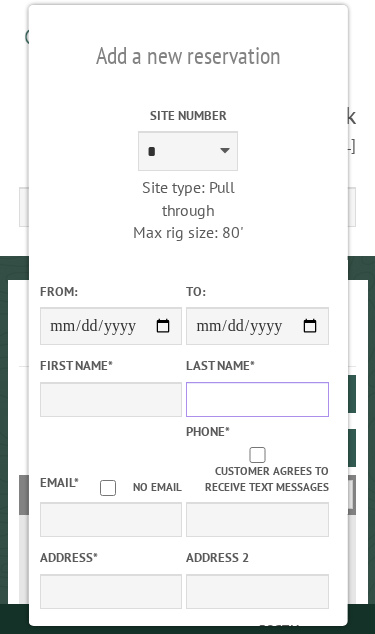 click on "Last Name *" at bounding box center (257, 399) 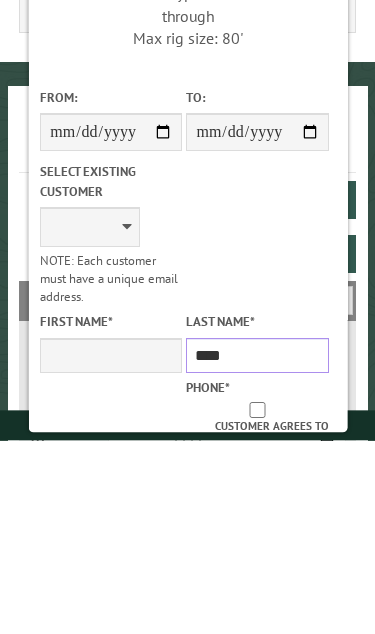 type on "****" 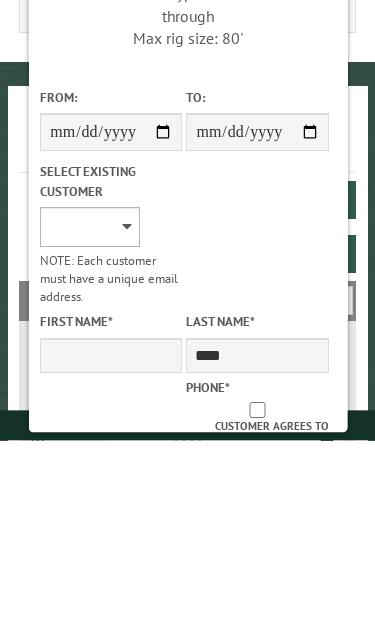 click on "**********" at bounding box center [89, 421] 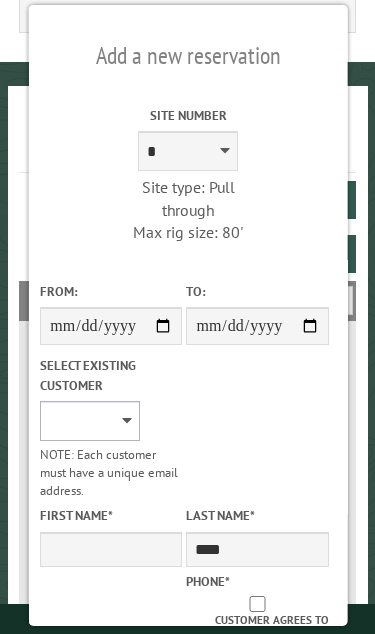 select on "******" 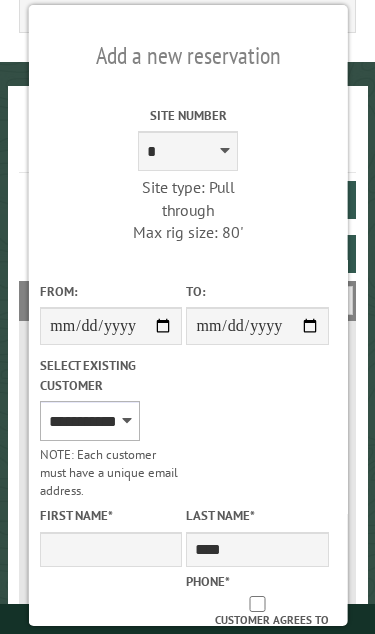 type on "****" 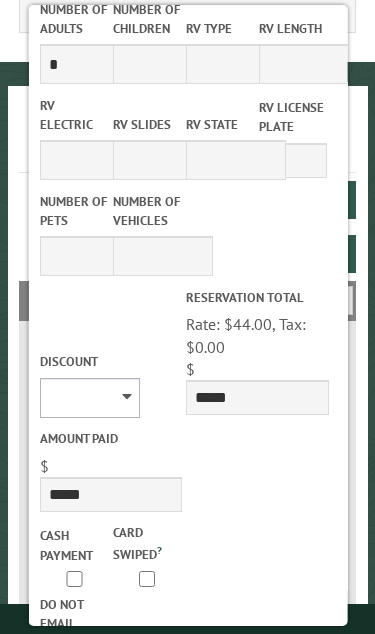 click on "******** *******" at bounding box center (89, 398) 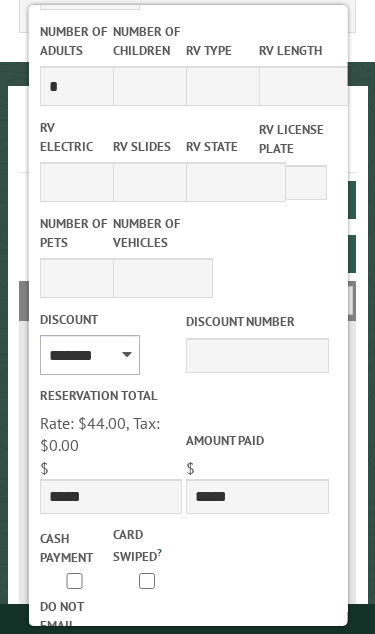 type on "*****" 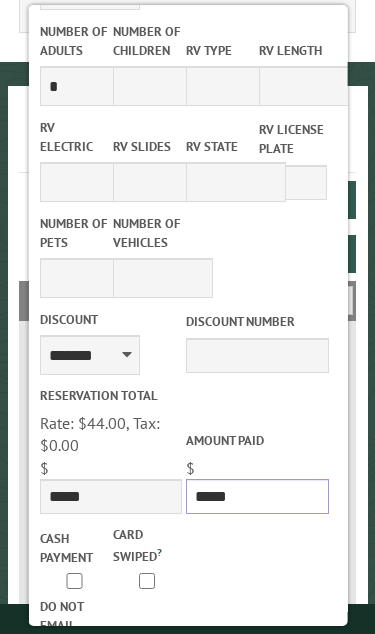 click on "*****" at bounding box center (257, 496) 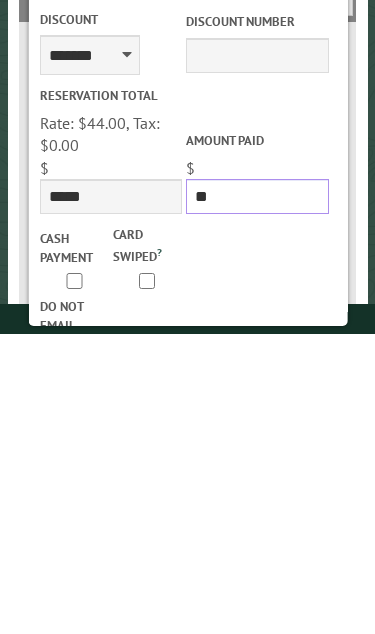 type on "*" 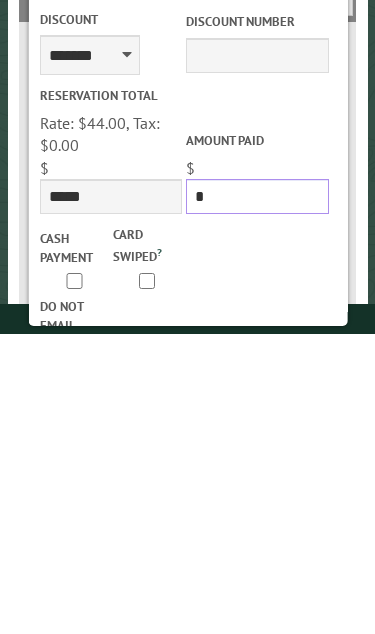 type on "*" 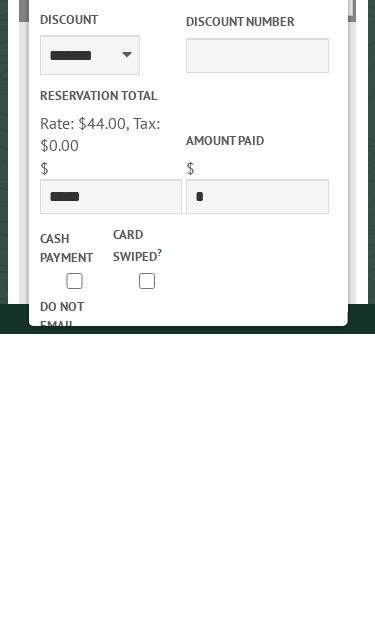 click on "Reserve Now" at bounding box center [146, 677] 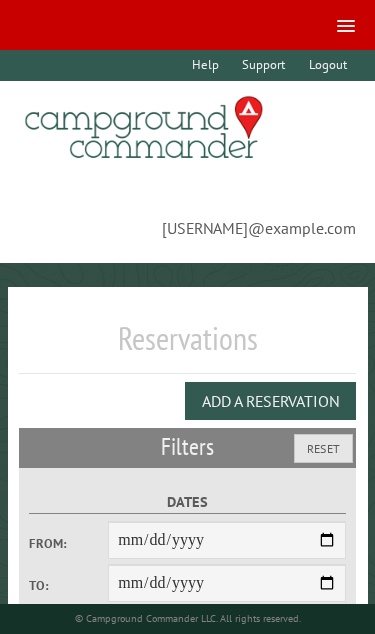 scroll, scrollTop: 0, scrollLeft: 0, axis: both 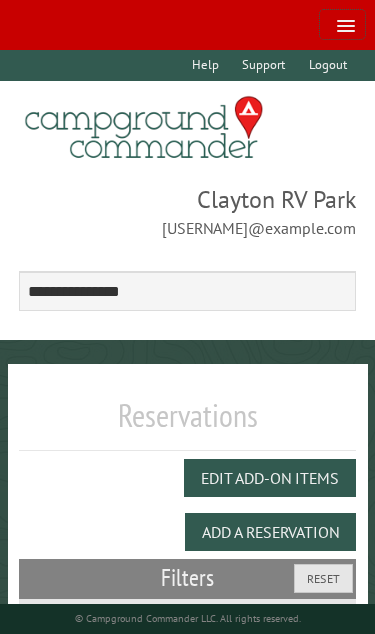 click at bounding box center (342, 24) 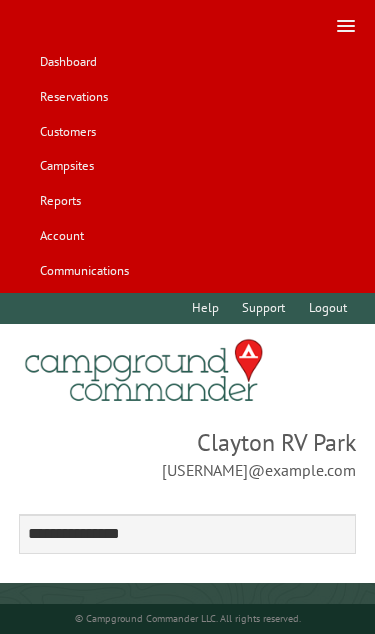 click on "Reservations" at bounding box center (73, 97) 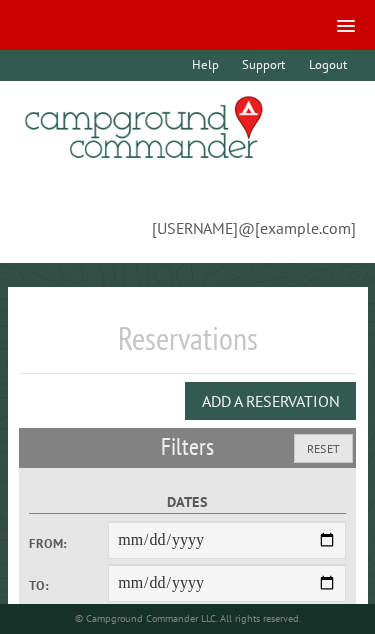 scroll, scrollTop: 0, scrollLeft: 0, axis: both 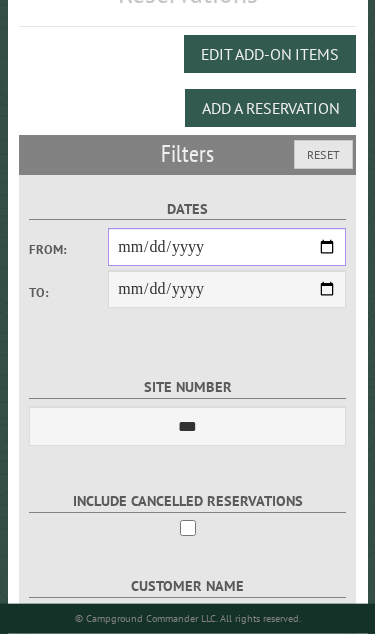 click on "From:" at bounding box center (227, 247) 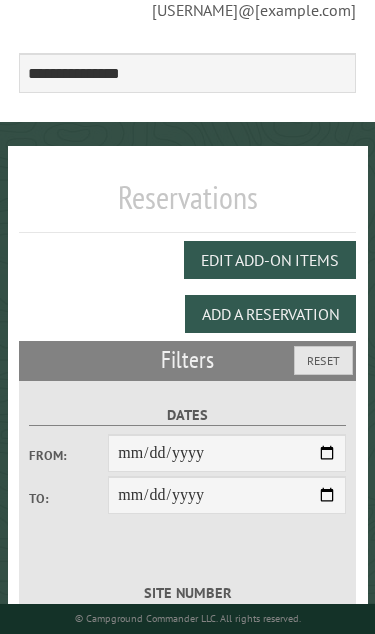 scroll, scrollTop: 0, scrollLeft: 0, axis: both 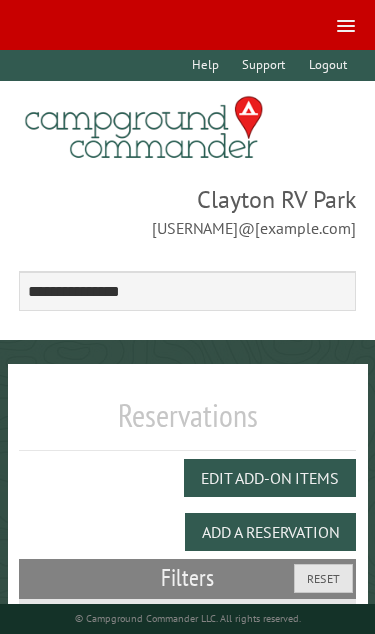click at bounding box center (342, 24) 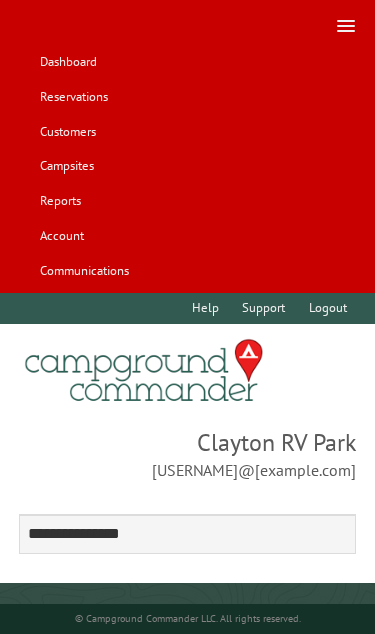 click on "Customers" at bounding box center [67, 131] 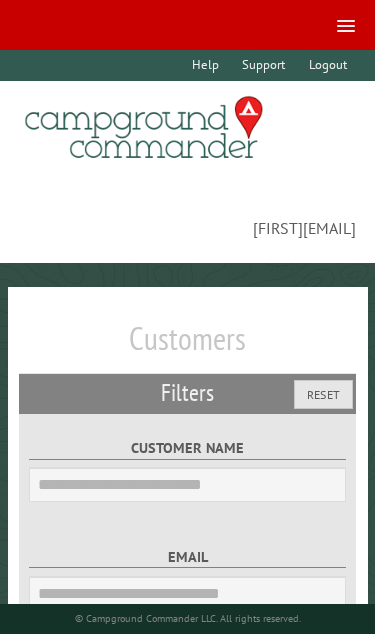 scroll, scrollTop: 0, scrollLeft: 0, axis: both 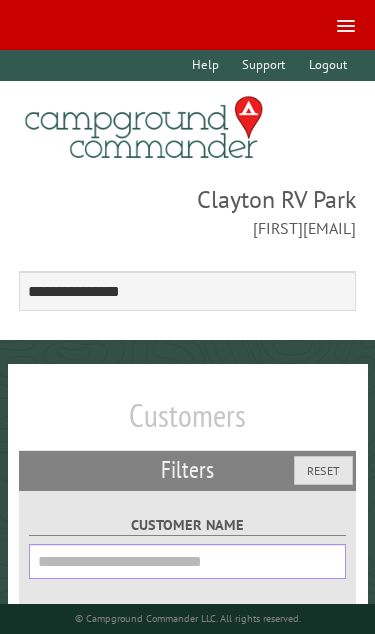 click on "Customer Name" at bounding box center (187, 561) 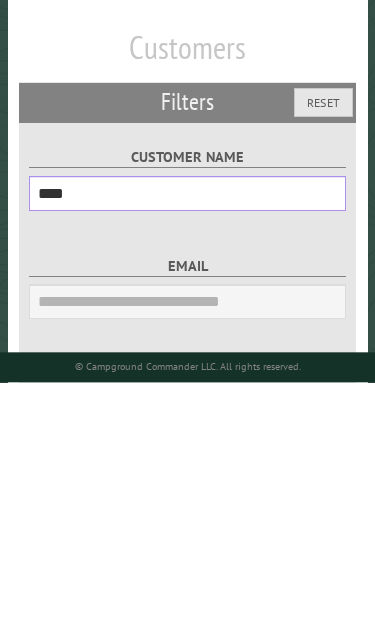type on "****" 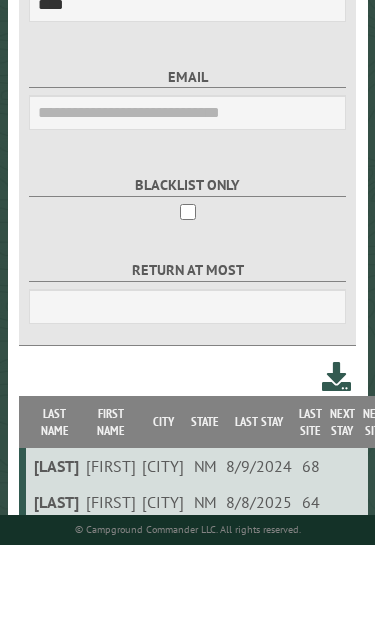 scroll, scrollTop: 467, scrollLeft: 0, axis: vertical 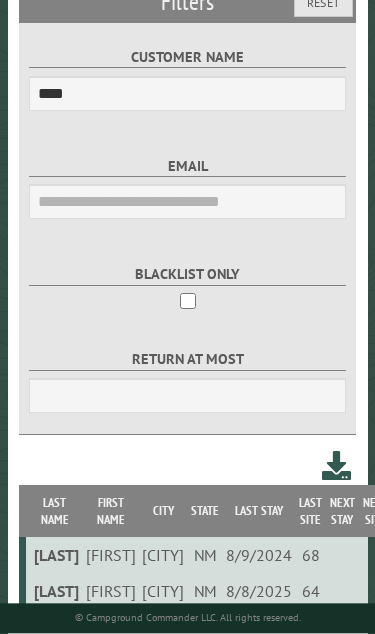 click on "[LAST]" at bounding box center (54, 592) 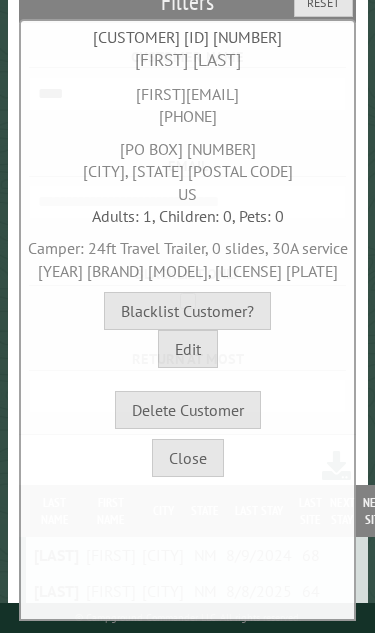 click on "Close" at bounding box center [188, 459] 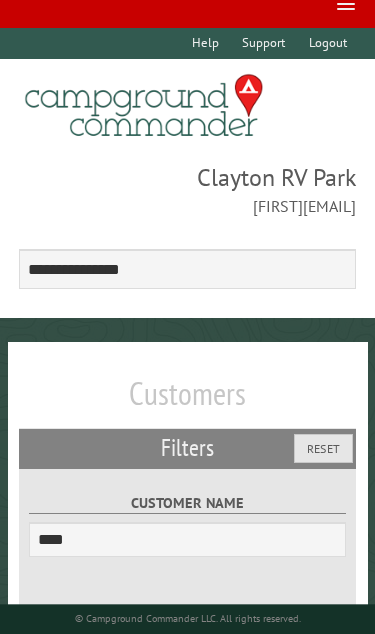 scroll, scrollTop: 0, scrollLeft: 0, axis: both 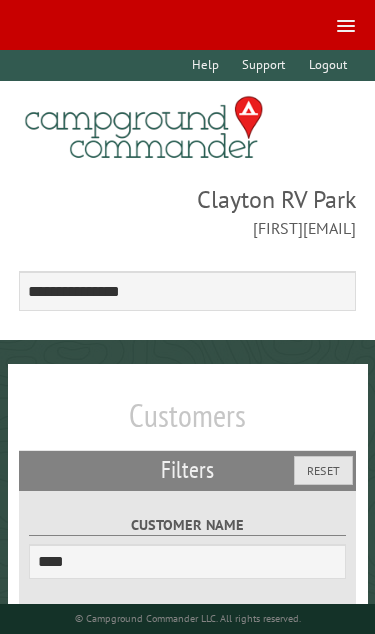 click at bounding box center (342, 24) 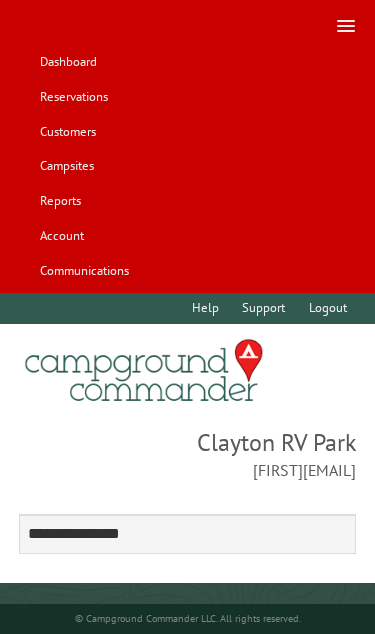 click on "Reservations" at bounding box center [73, 97] 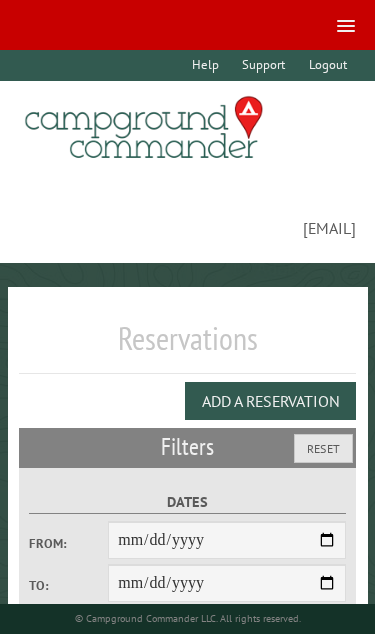 scroll, scrollTop: 0, scrollLeft: 0, axis: both 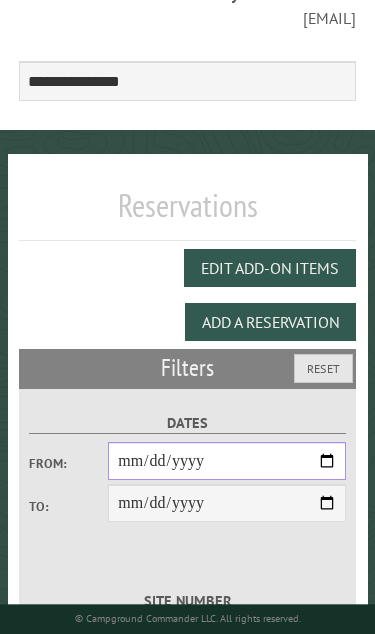 click on "From:" at bounding box center [227, 461] 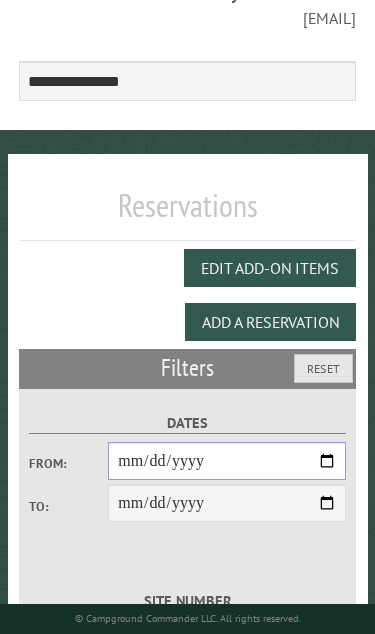 type on "**********" 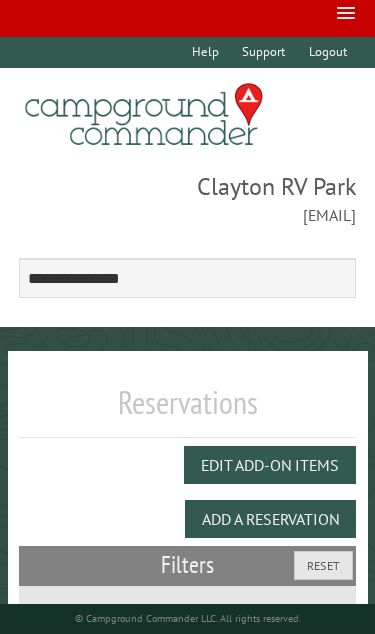 scroll, scrollTop: 0, scrollLeft: 0, axis: both 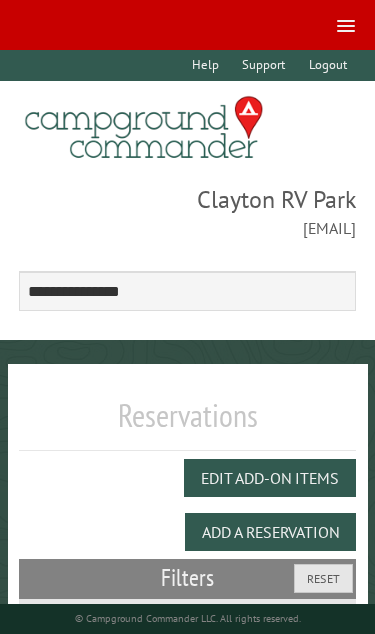 click at bounding box center [342, 24] 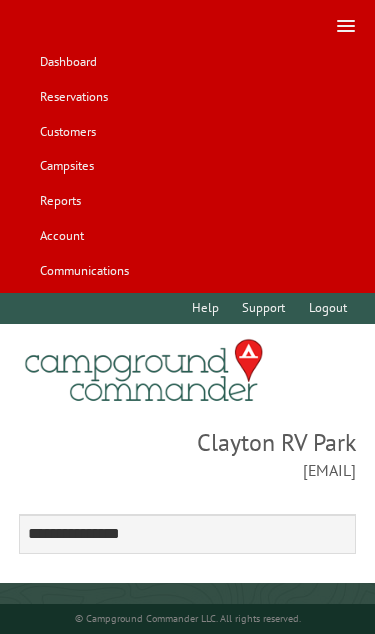 click on "Customers" at bounding box center (67, 131) 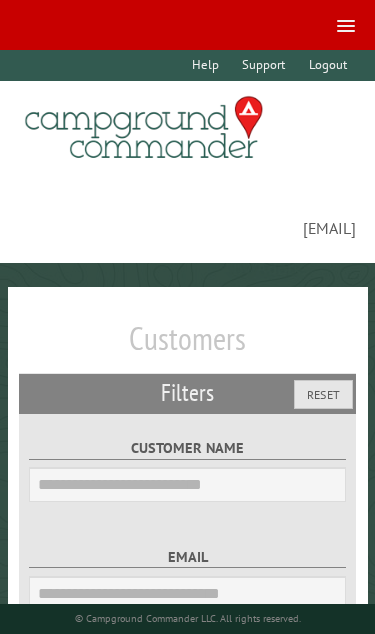 scroll, scrollTop: 0, scrollLeft: 0, axis: both 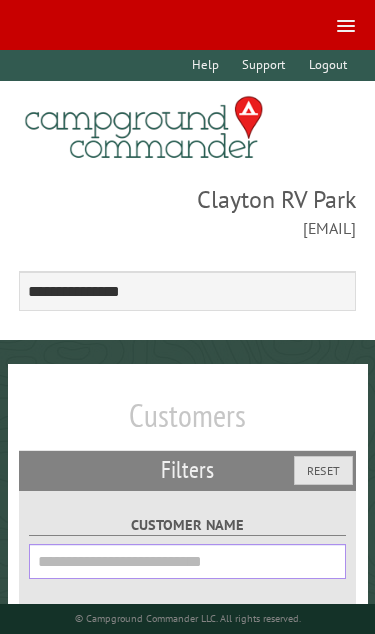 click on "Customer Name" at bounding box center (187, 561) 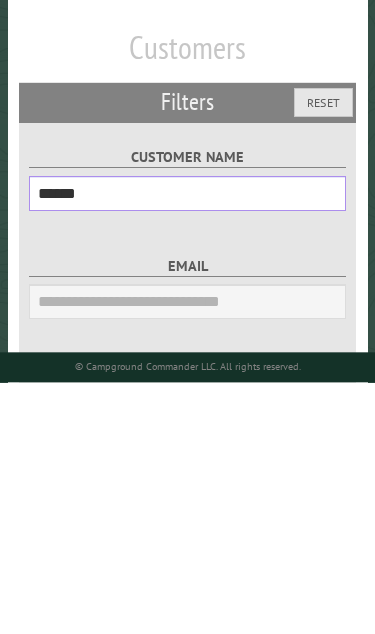 type on "******" 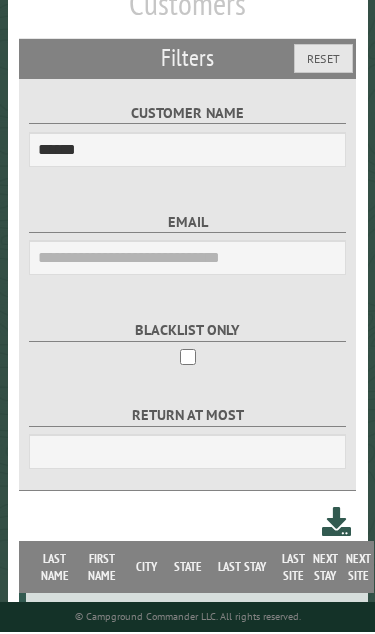 scroll, scrollTop: 407, scrollLeft: 0, axis: vertical 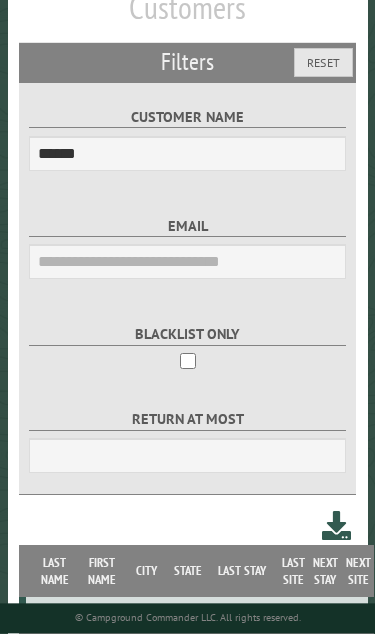 click on "[LAST]" at bounding box center (54, 616) 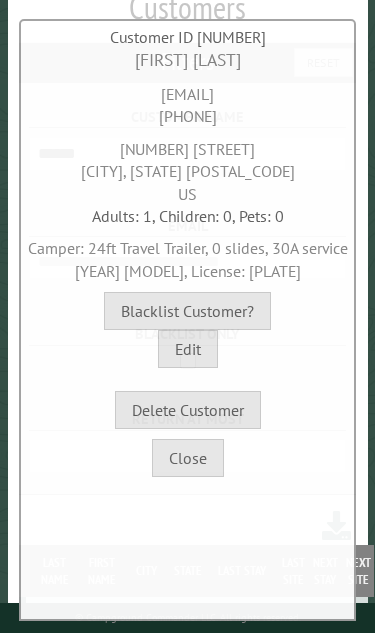 click on "Close" at bounding box center [188, 459] 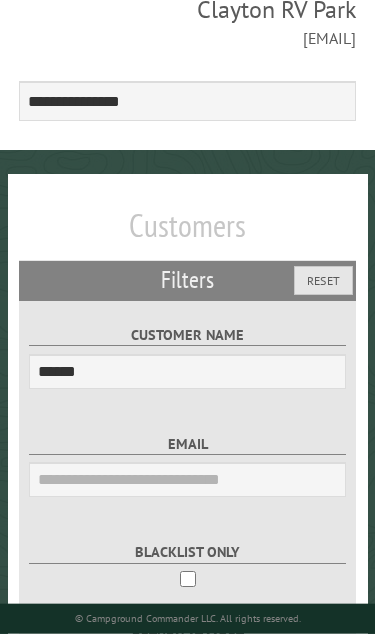 scroll, scrollTop: 0, scrollLeft: 0, axis: both 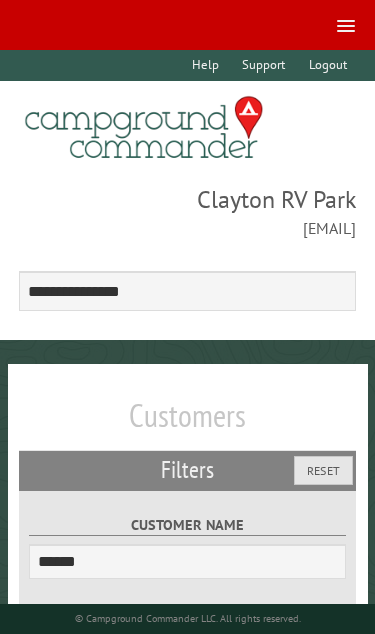click at bounding box center [342, 24] 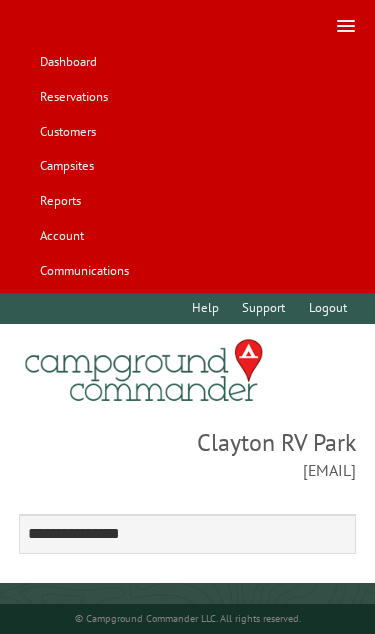 click on "Reservations" at bounding box center (73, 97) 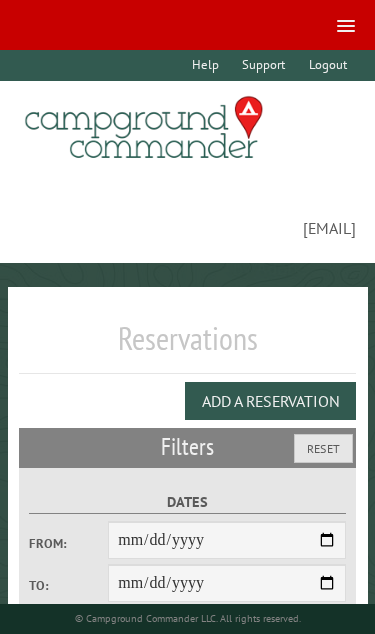 scroll, scrollTop: 0, scrollLeft: 0, axis: both 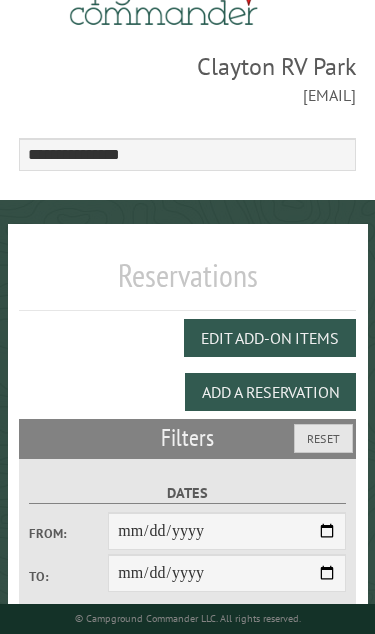 select on "***" 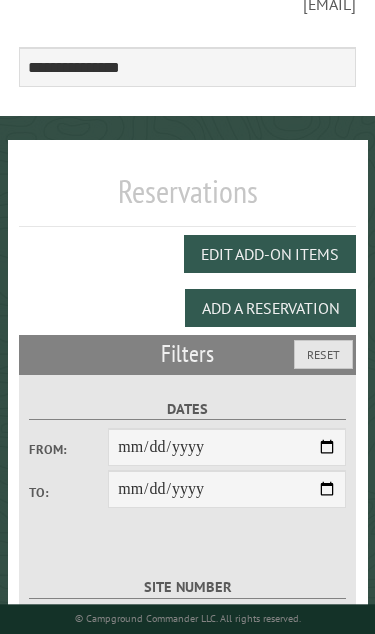 scroll, scrollTop: 219, scrollLeft: 0, axis: vertical 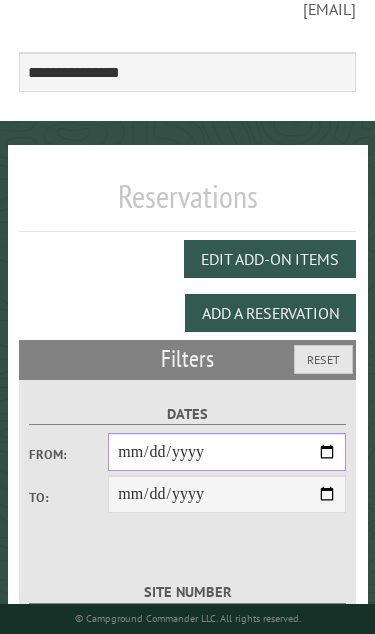 click on "From:" at bounding box center [227, 452] 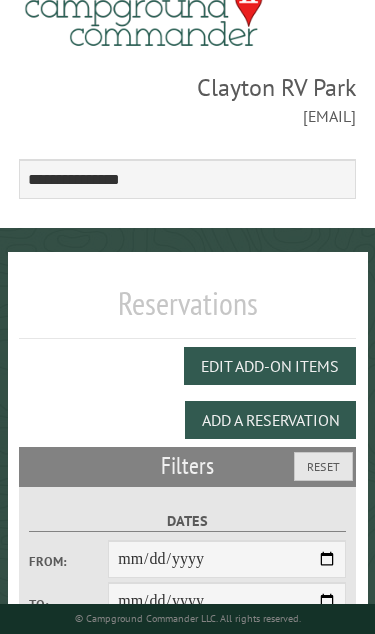 scroll, scrollTop: 0, scrollLeft: 0, axis: both 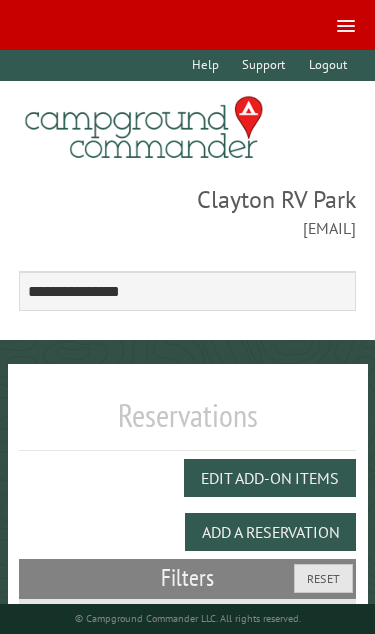 click at bounding box center [342, 24] 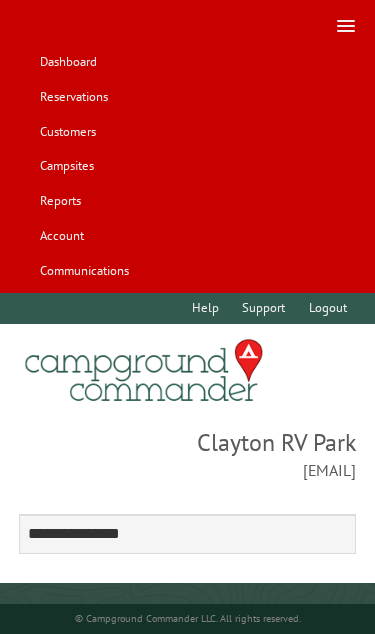 click on "Customers" at bounding box center (67, 131) 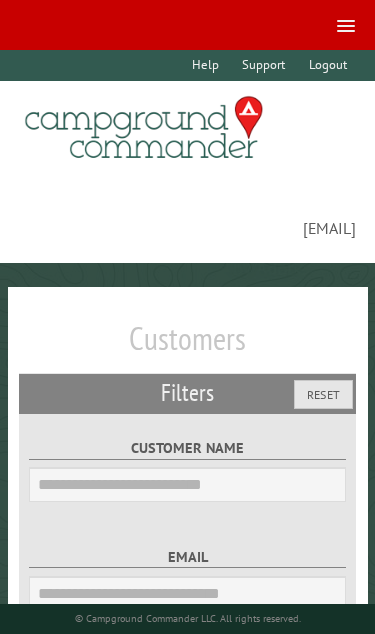scroll, scrollTop: 0, scrollLeft: 0, axis: both 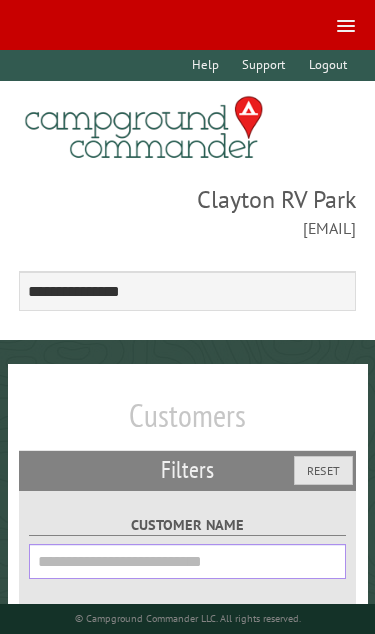 click on "Customer Name" at bounding box center [187, 561] 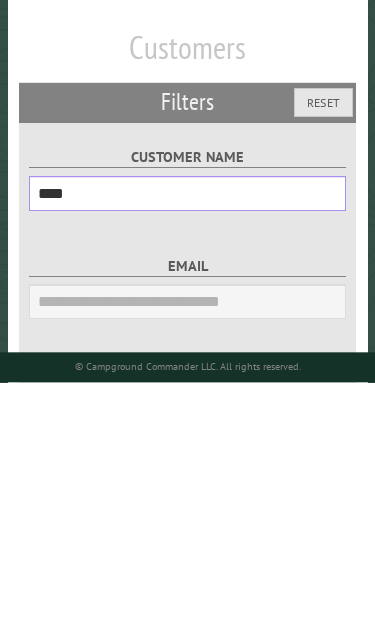 type on "****" 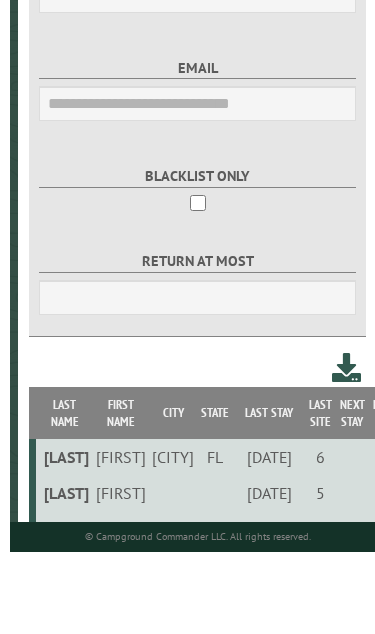 scroll, scrollTop: 483, scrollLeft: 0, axis: vertical 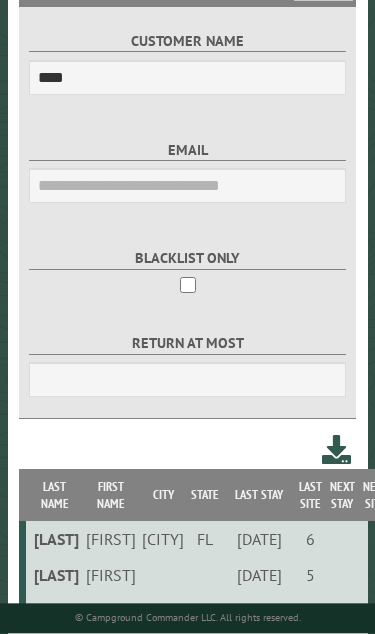 click on "[LAST]" at bounding box center (54, 612) 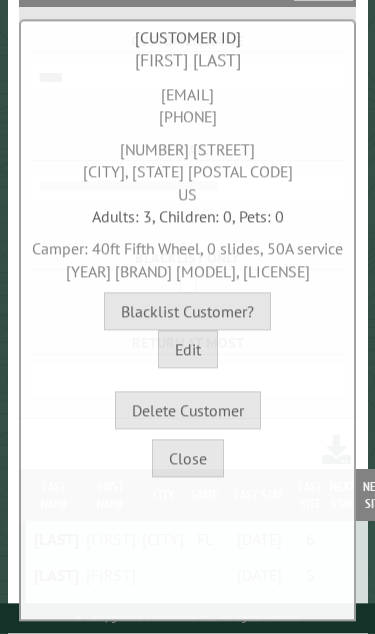 scroll, scrollTop: 483, scrollLeft: 0, axis: vertical 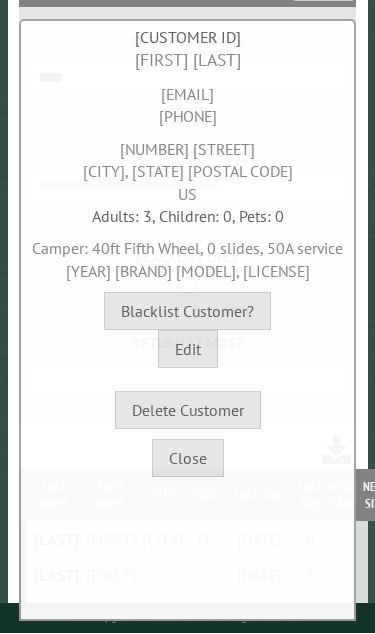 click on "Close" at bounding box center (188, 459) 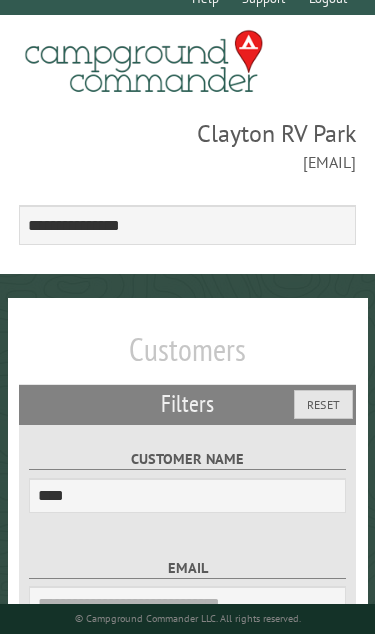 scroll, scrollTop: 0, scrollLeft: 0, axis: both 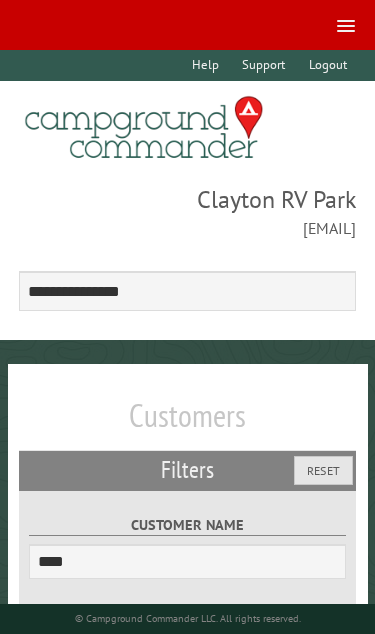 click at bounding box center (342, 24) 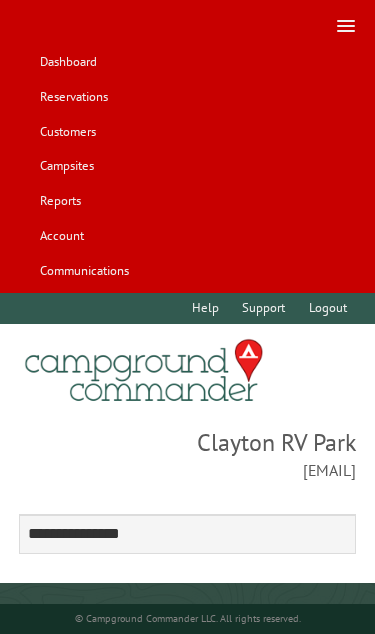 click on "Reservations" at bounding box center [73, 97] 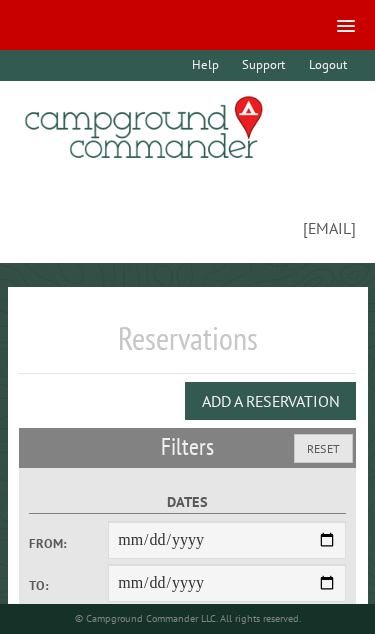 scroll, scrollTop: 0, scrollLeft: 0, axis: both 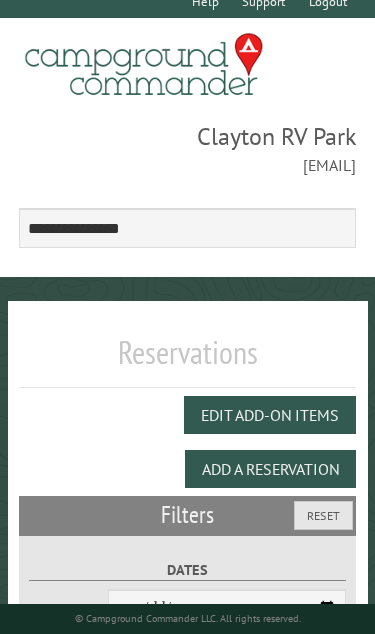 select on "***" 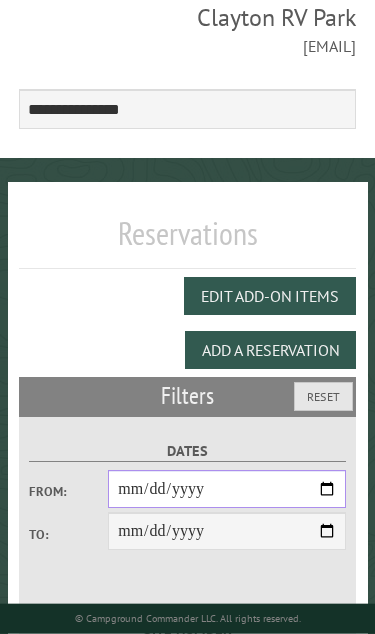 click on "From:" at bounding box center [227, 489] 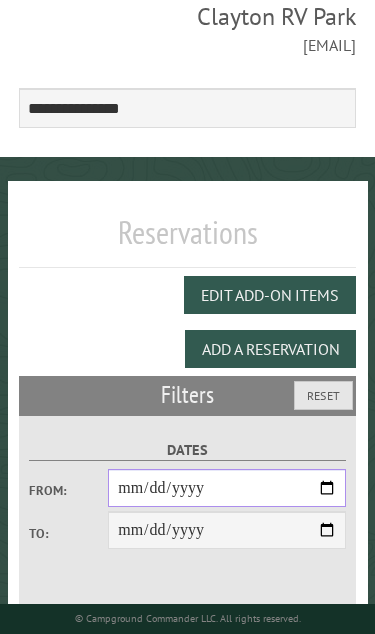 type on "**********" 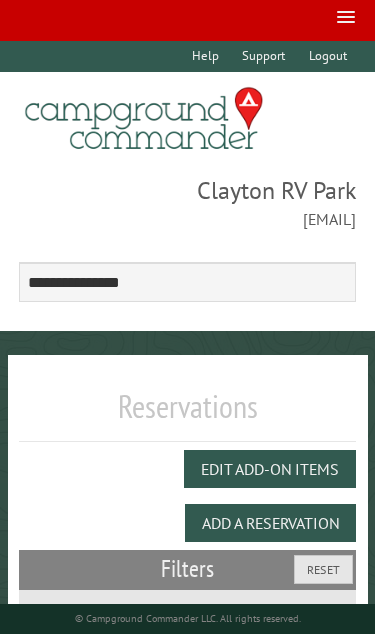 scroll, scrollTop: 0, scrollLeft: 0, axis: both 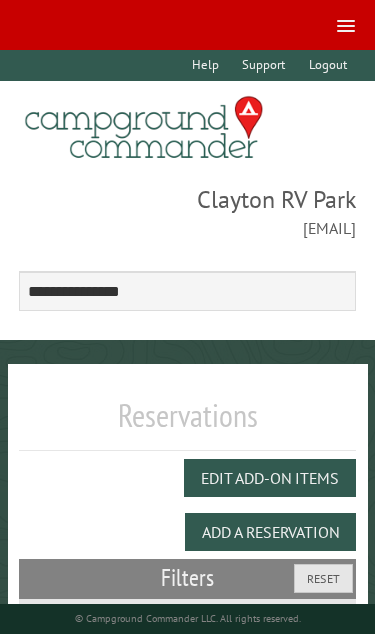 click at bounding box center (342, 24) 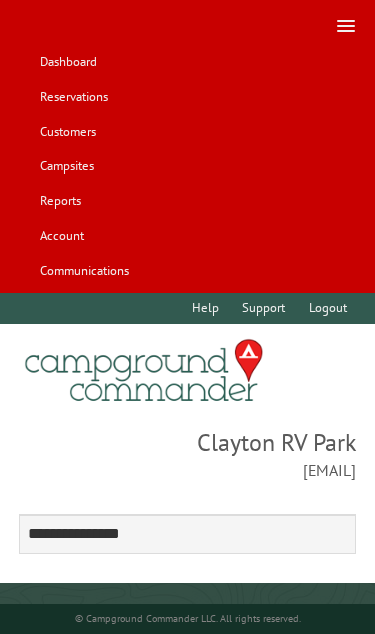 click on "Customers" at bounding box center [67, 131] 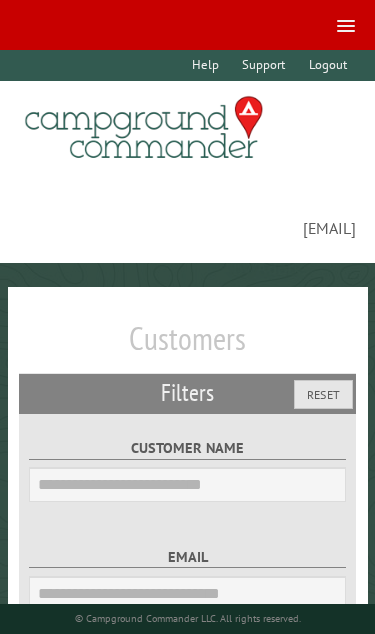 scroll, scrollTop: 0, scrollLeft: 0, axis: both 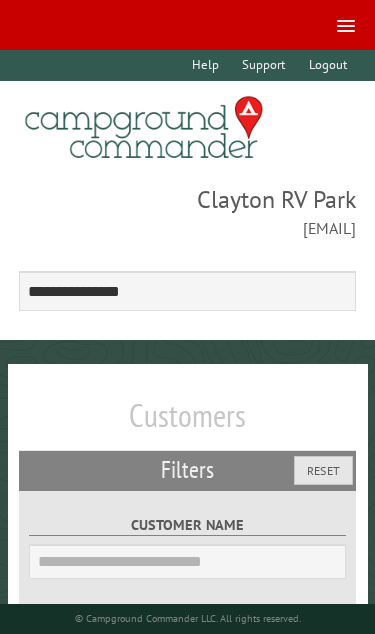 click on "Customer Name" at bounding box center [187, 545] 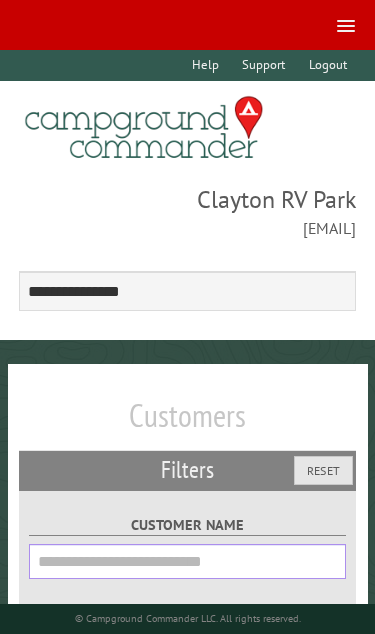 click on "Customer Name" at bounding box center (187, 561) 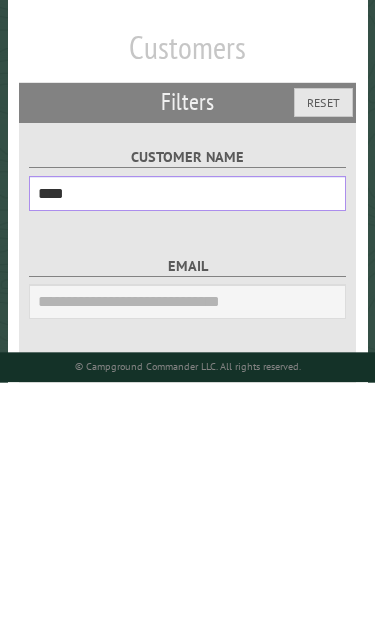 type on "****" 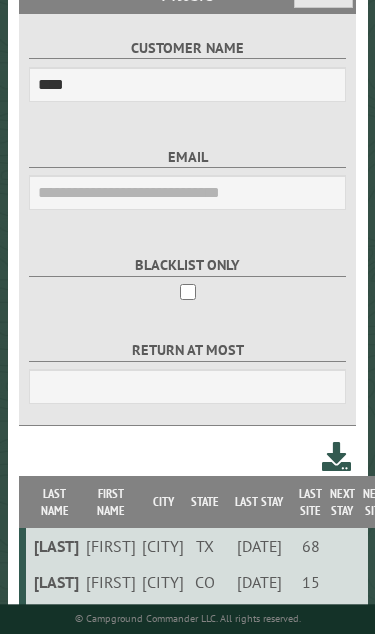 scroll, scrollTop: 499, scrollLeft: 0, axis: vertical 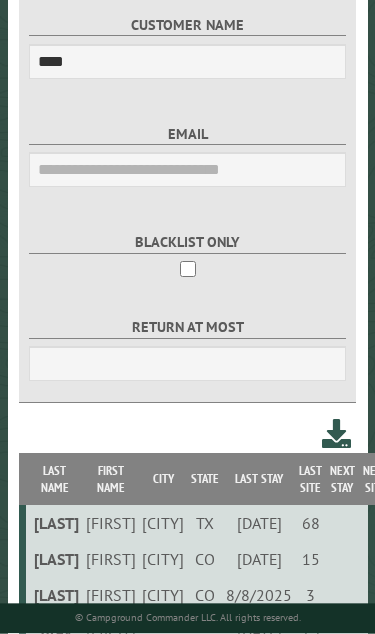 click on "[LAST]" at bounding box center (54, 596) 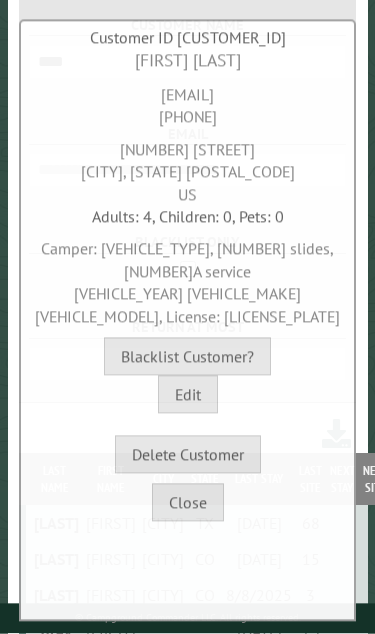 scroll, scrollTop: 499, scrollLeft: 0, axis: vertical 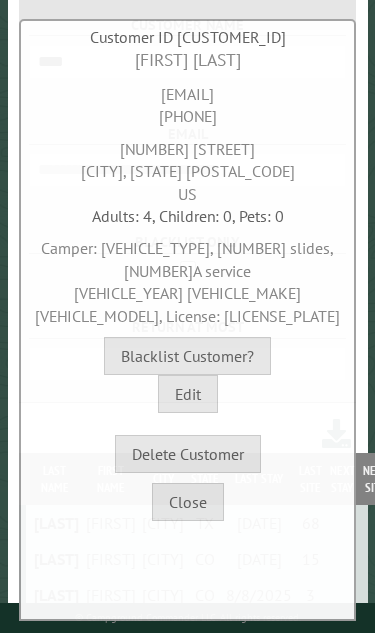 click on "Close" at bounding box center [188, 503] 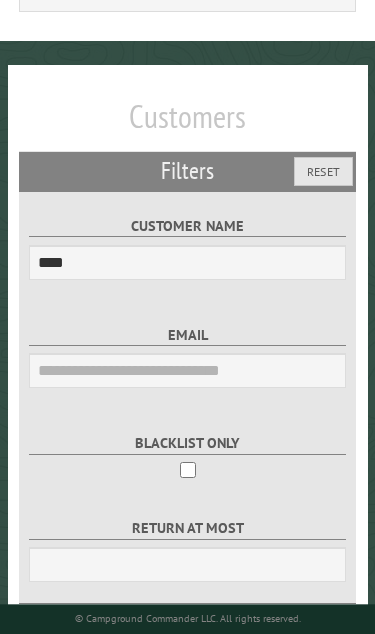 scroll, scrollTop: 0, scrollLeft: 0, axis: both 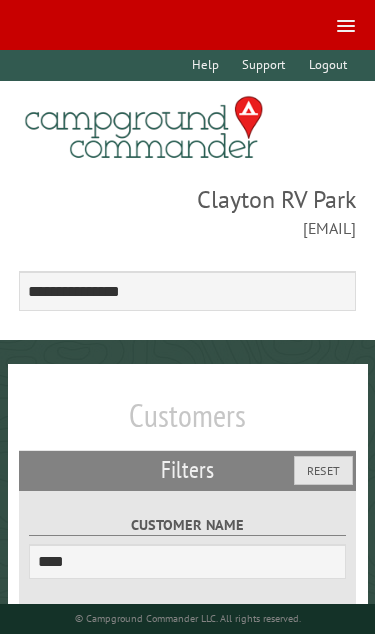 click at bounding box center [342, 24] 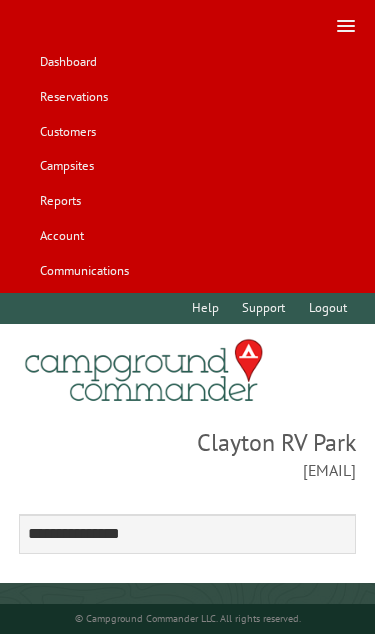 click on "Dashboard" at bounding box center (68, 62) 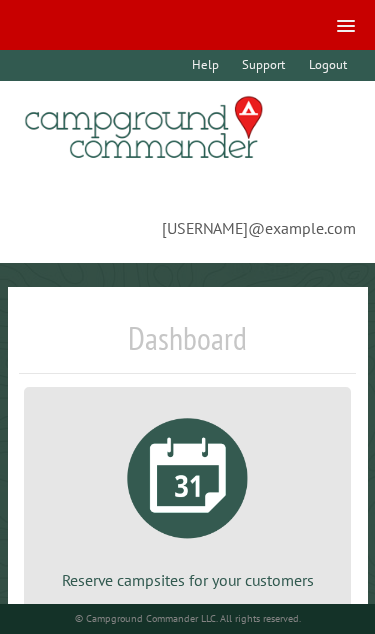 scroll, scrollTop: 0, scrollLeft: 0, axis: both 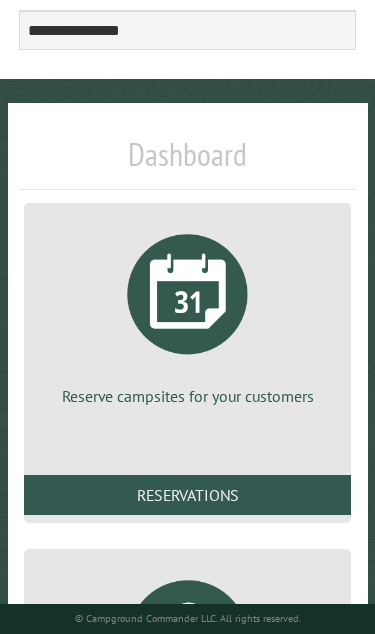 click on "Reservations" at bounding box center [188, 495] 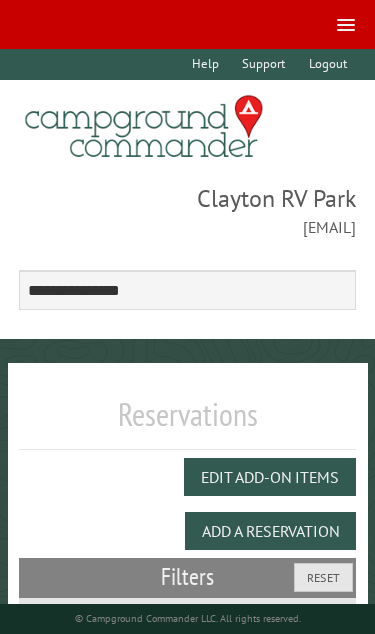 select on "***" 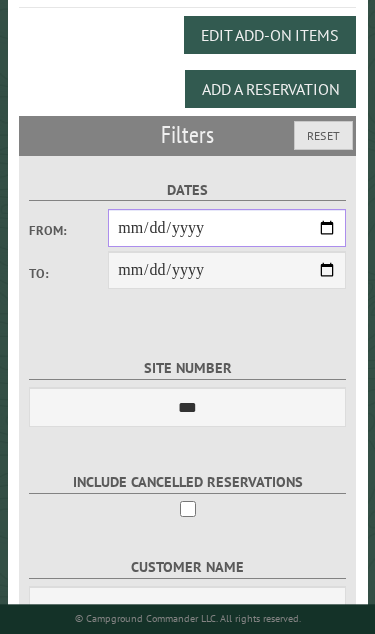 click on "From:" at bounding box center (227, 228) 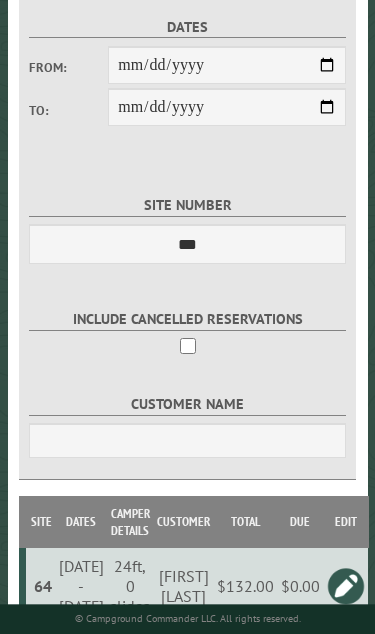 scroll, scrollTop: 843, scrollLeft: 0, axis: vertical 